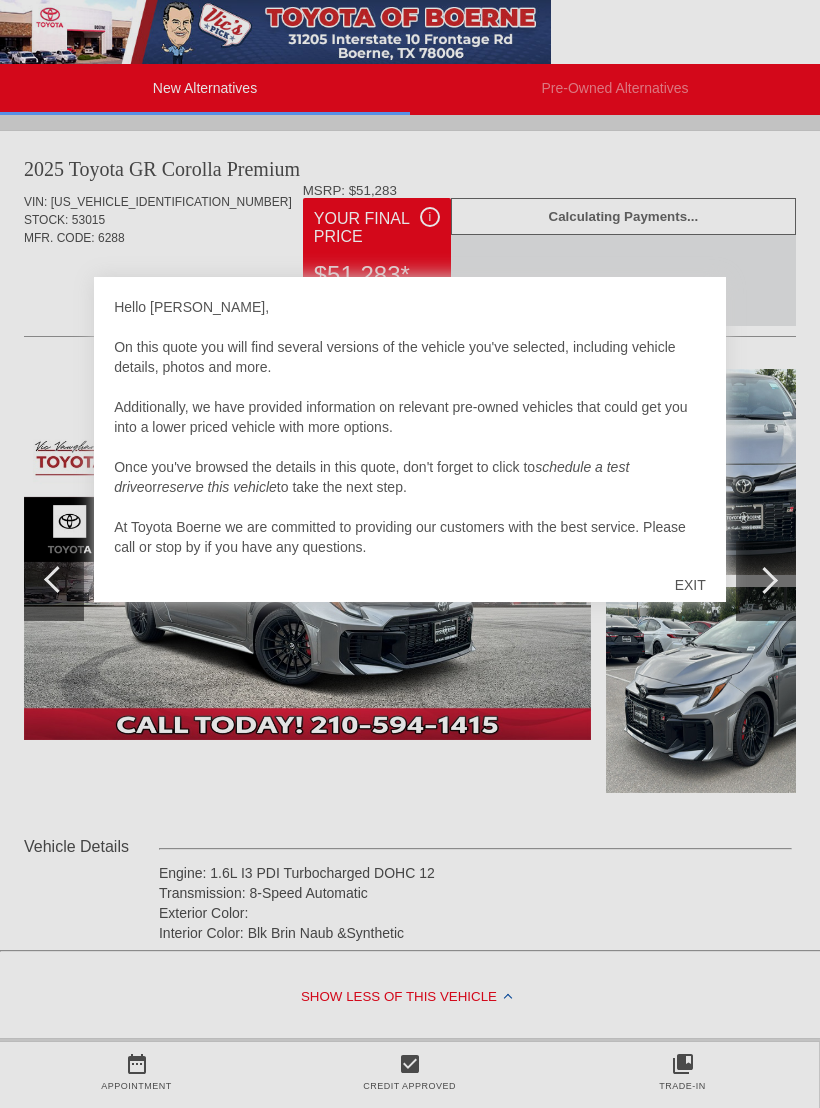 scroll, scrollTop: 0, scrollLeft: 0, axis: both 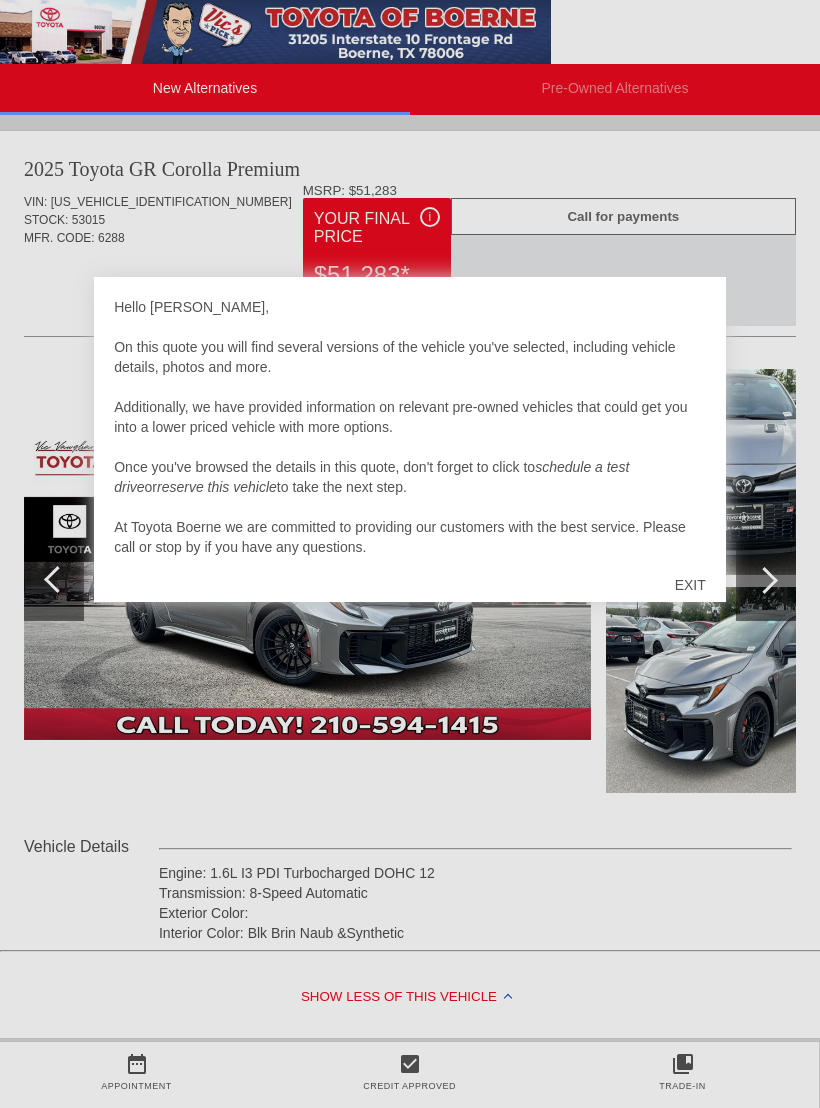 click on "EXIT" at bounding box center [690, 585] 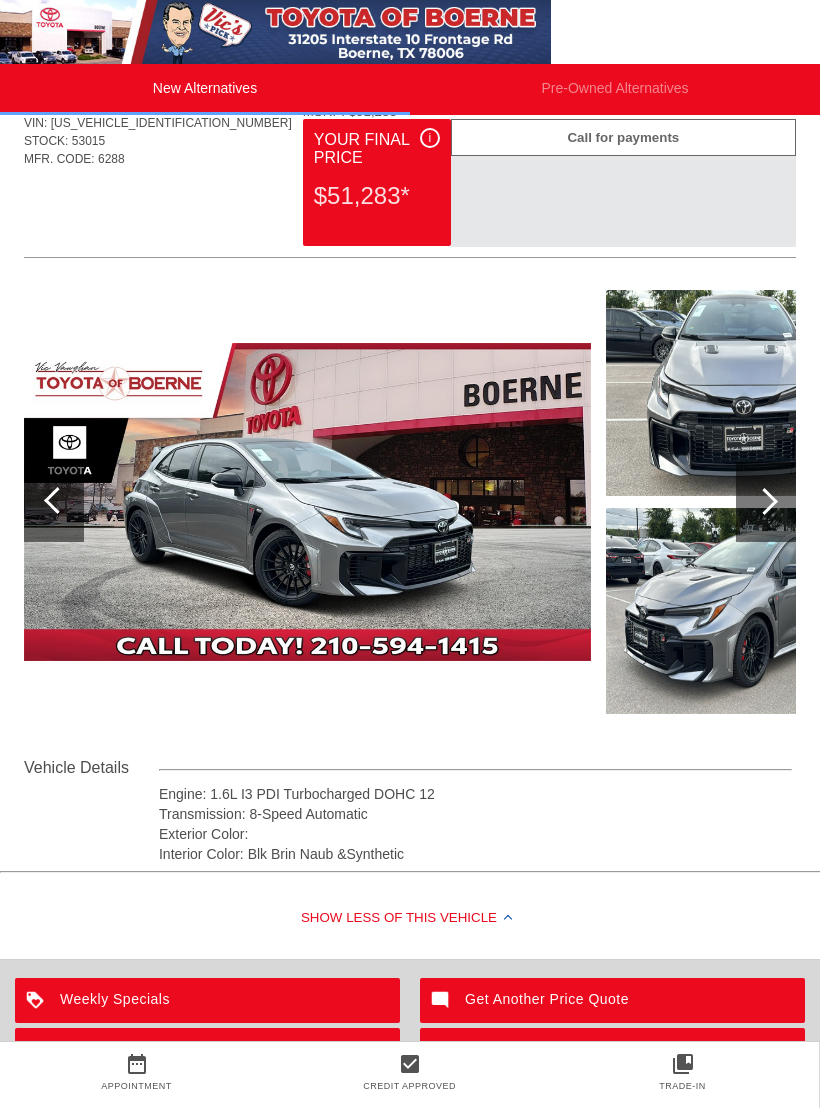 scroll, scrollTop: 78, scrollLeft: 0, axis: vertical 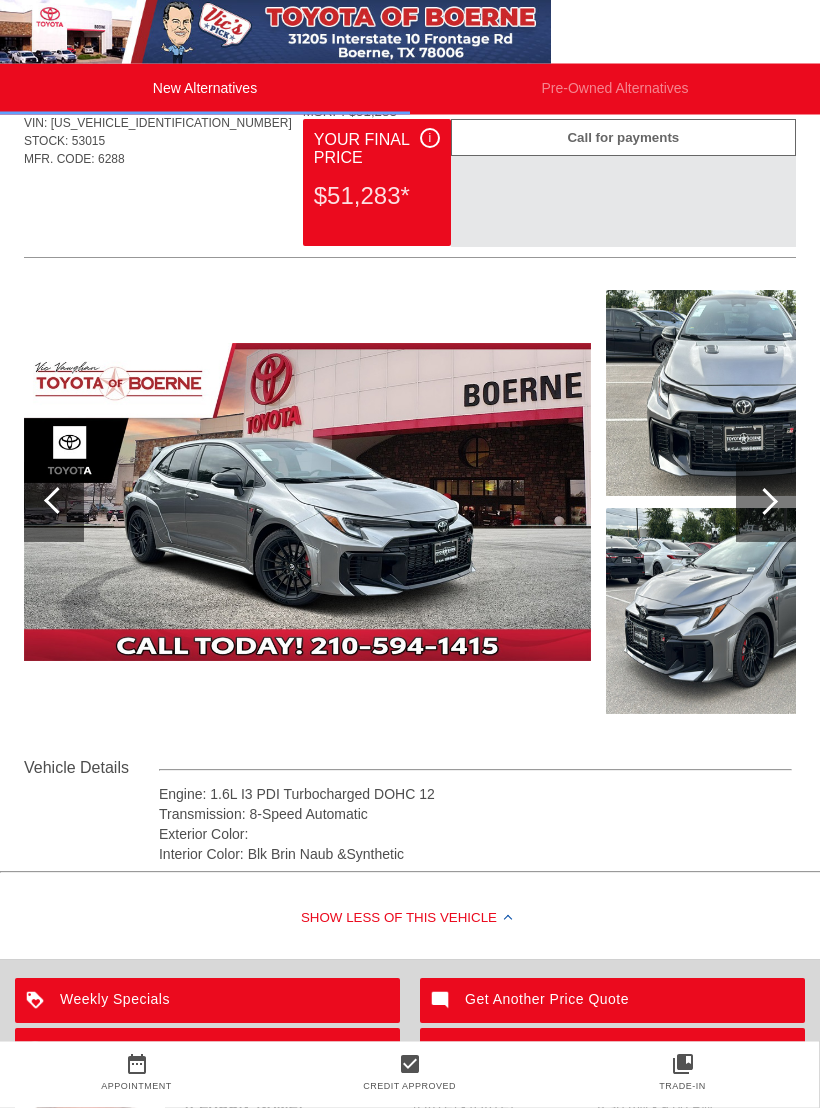 click at bounding box center (766, 503) 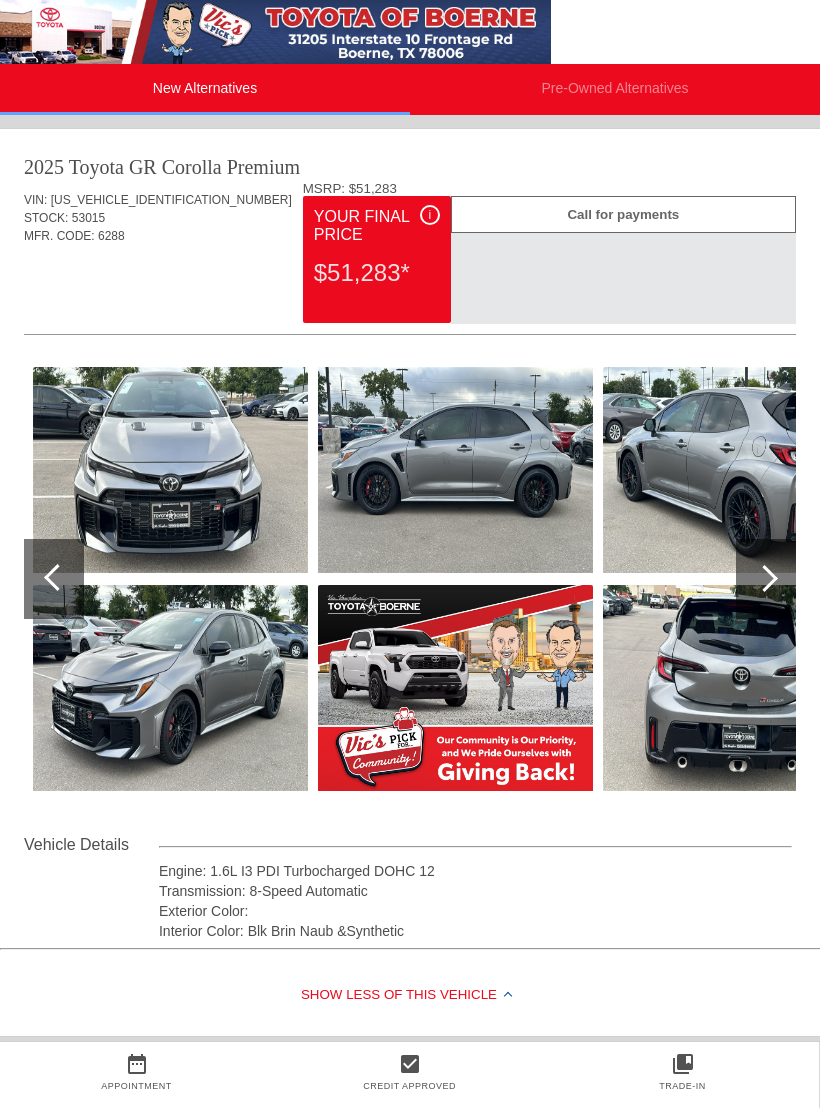 scroll, scrollTop: 1, scrollLeft: 0, axis: vertical 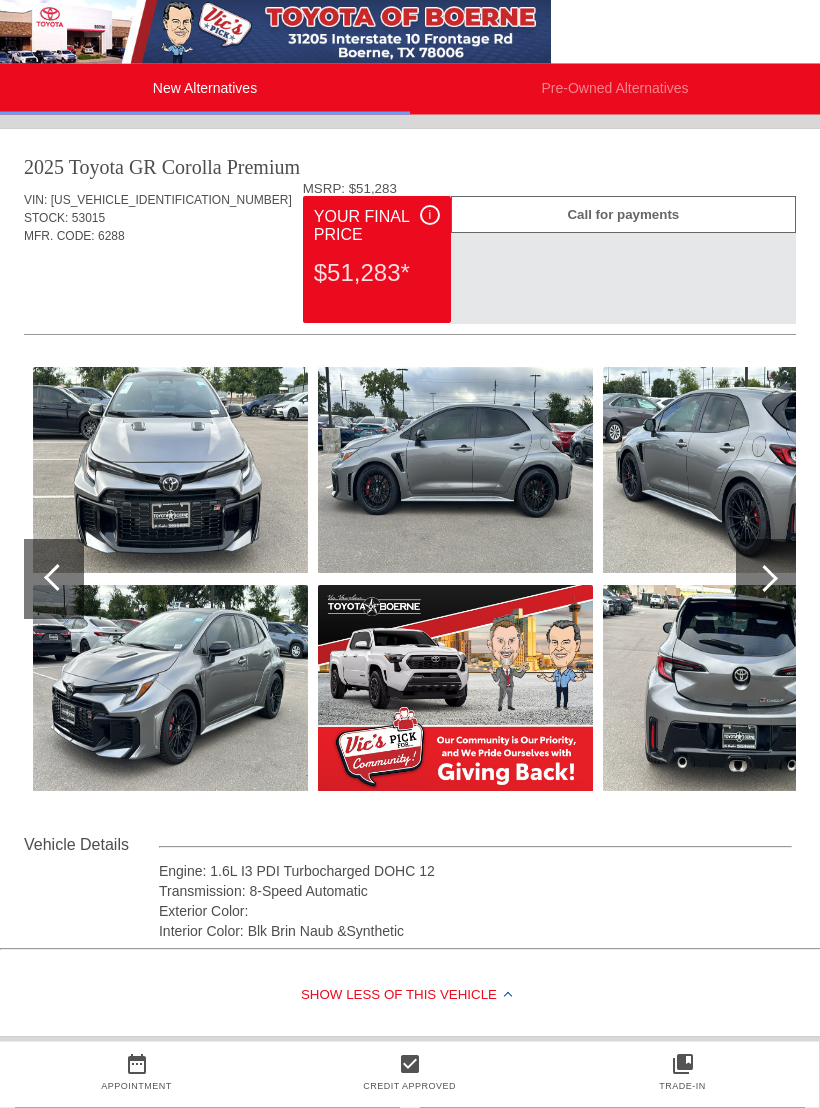 click at bounding box center [170, 471] 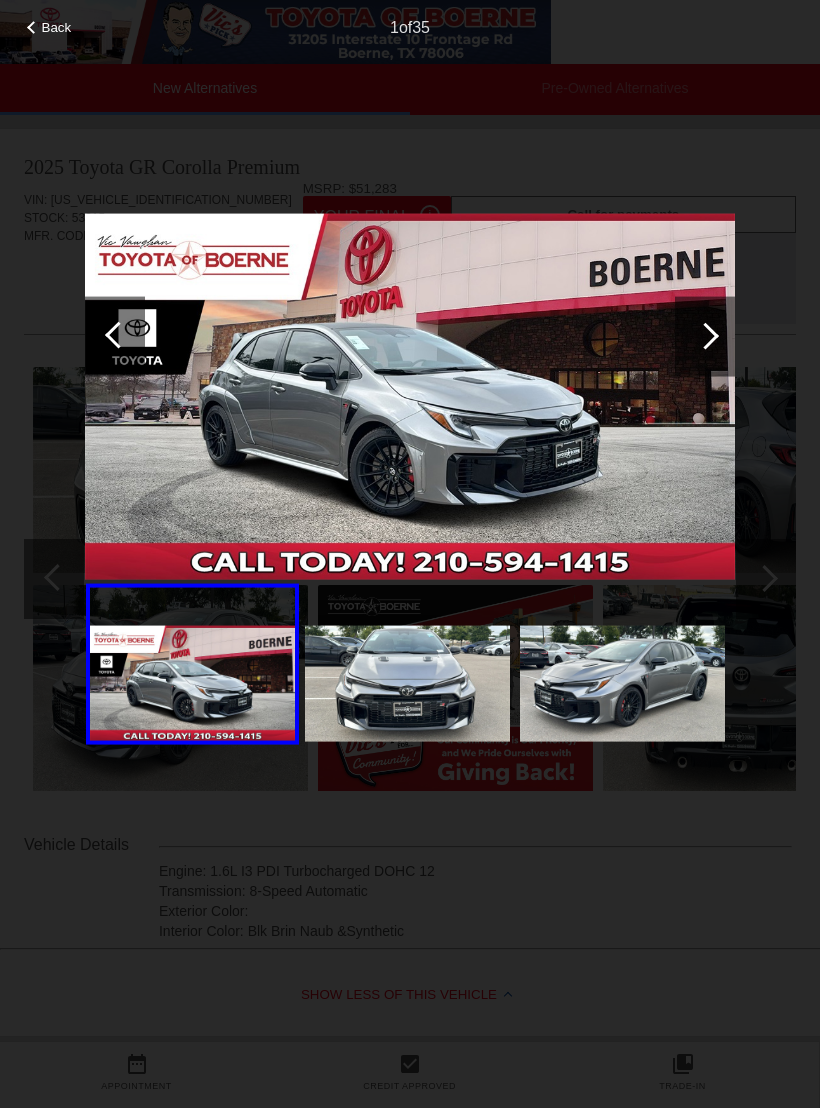 click at bounding box center (407, 683) 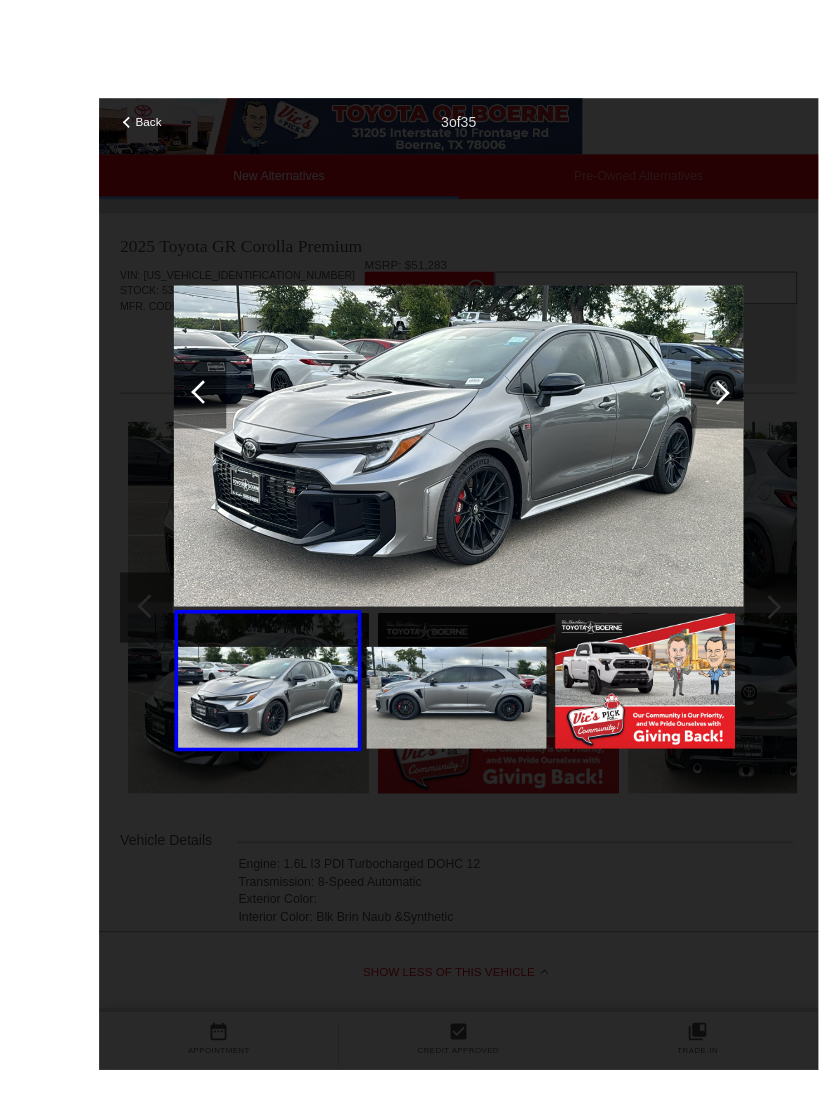scroll, scrollTop: 3, scrollLeft: 2, axis: both 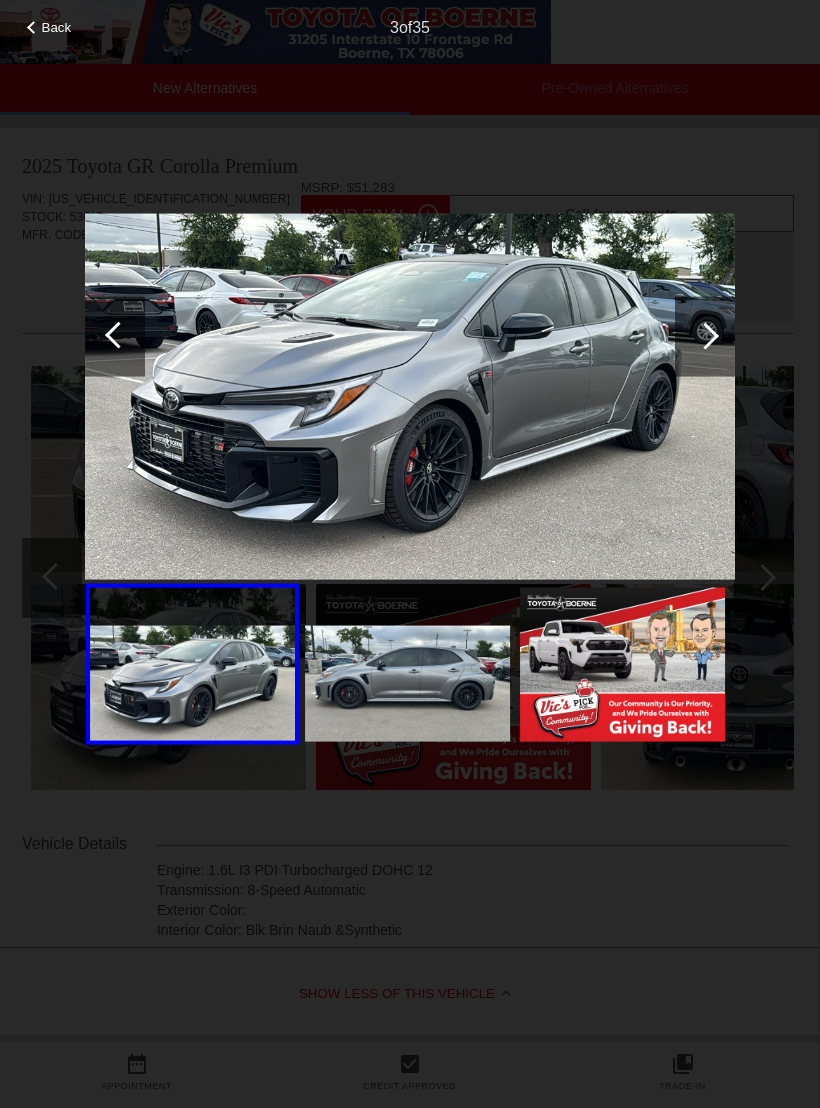 click at bounding box center (705, 336) 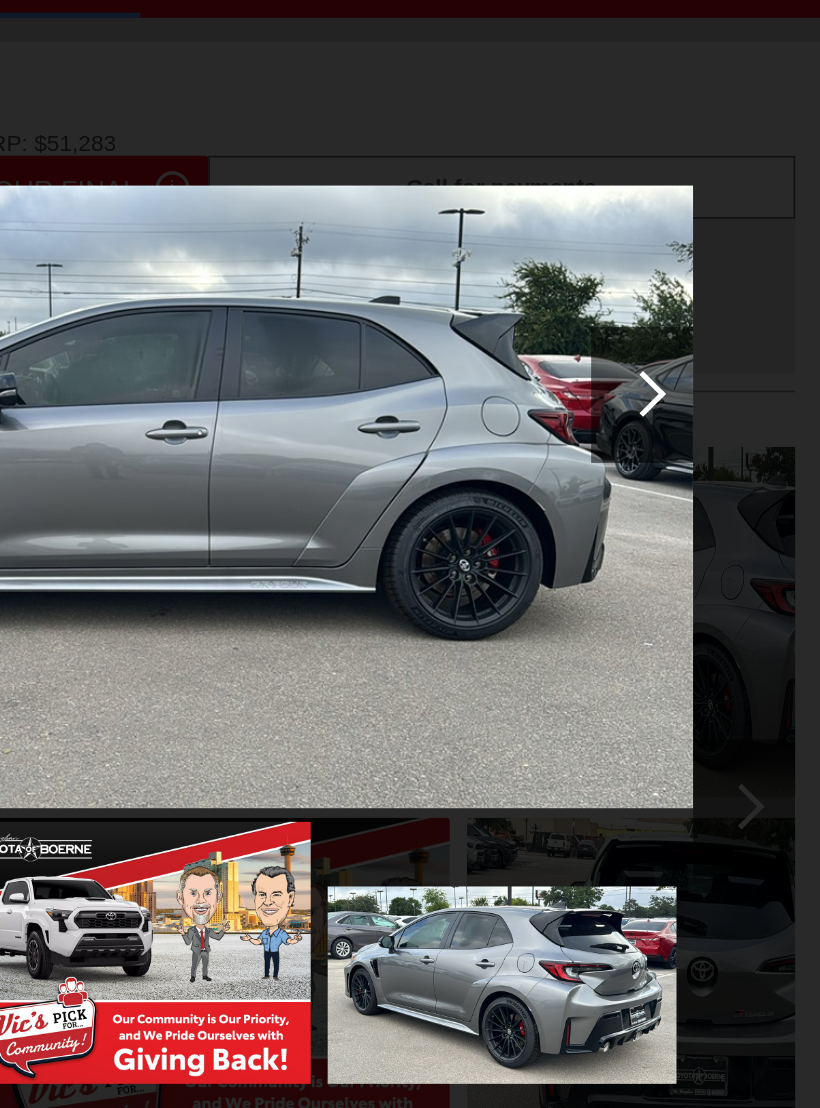 scroll, scrollTop: 0, scrollLeft: 2, axis: horizontal 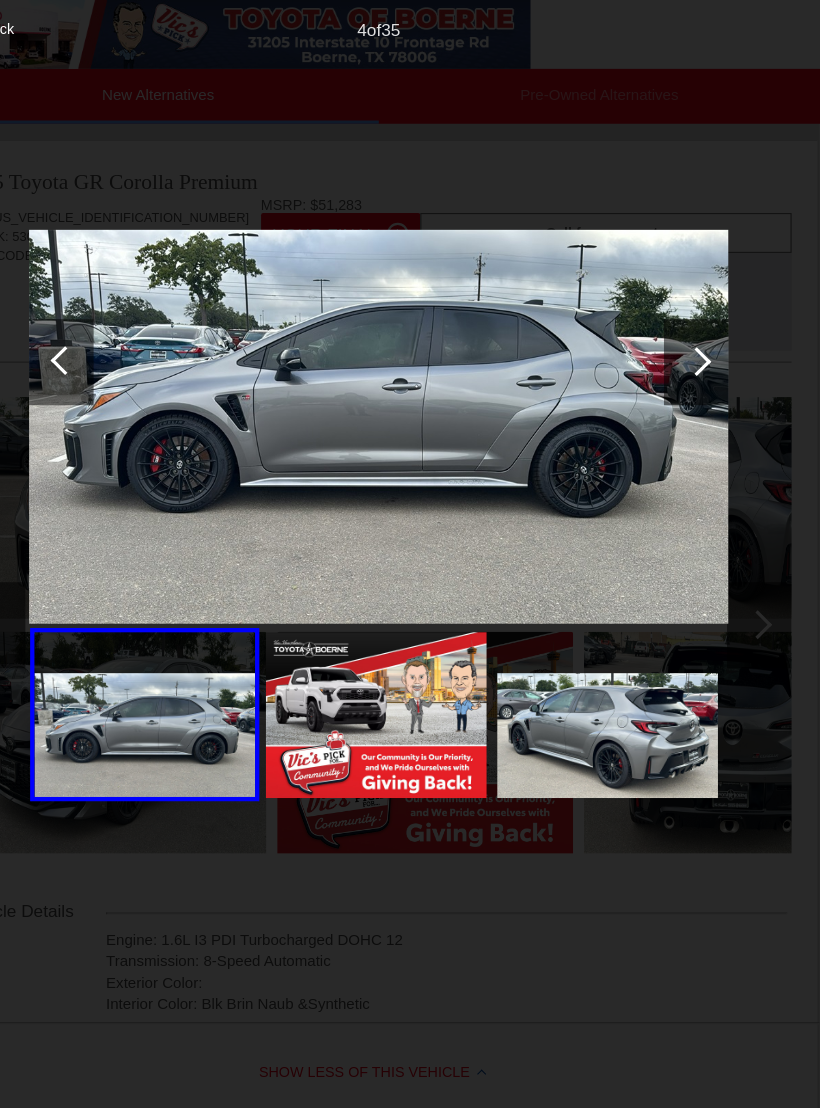 click at bounding box center (705, 336) 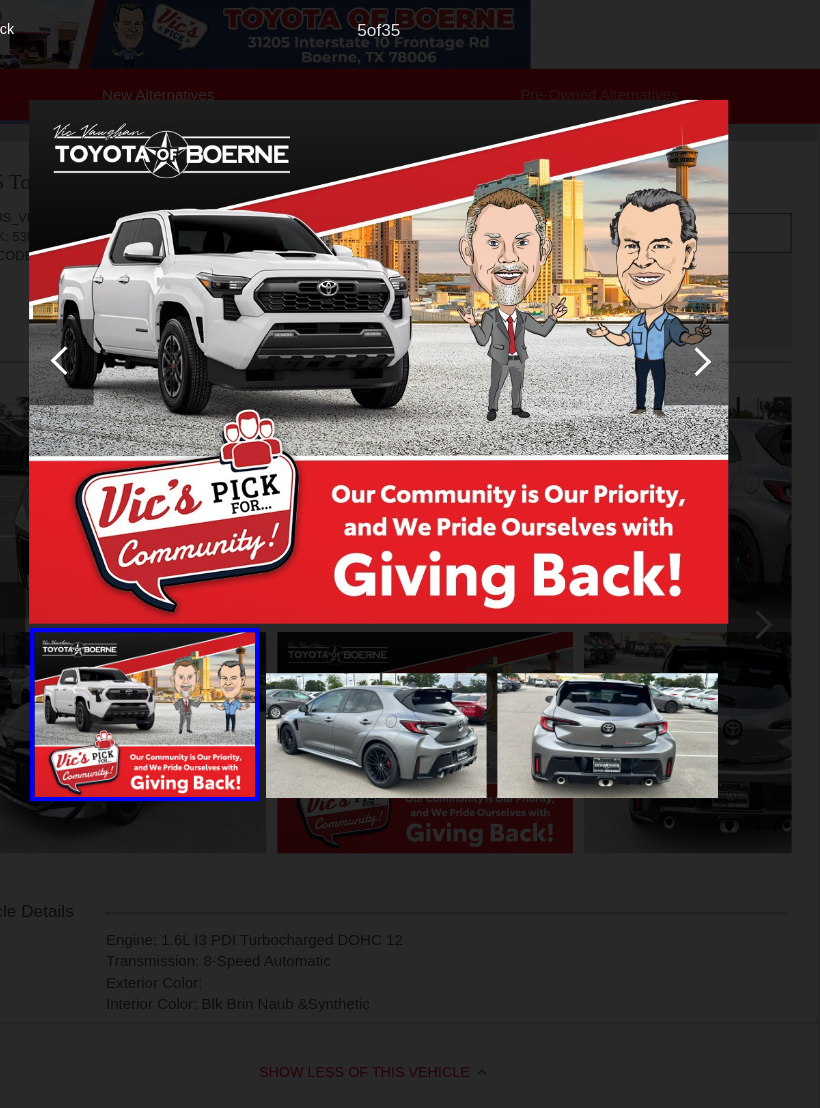 click at bounding box center (705, 336) 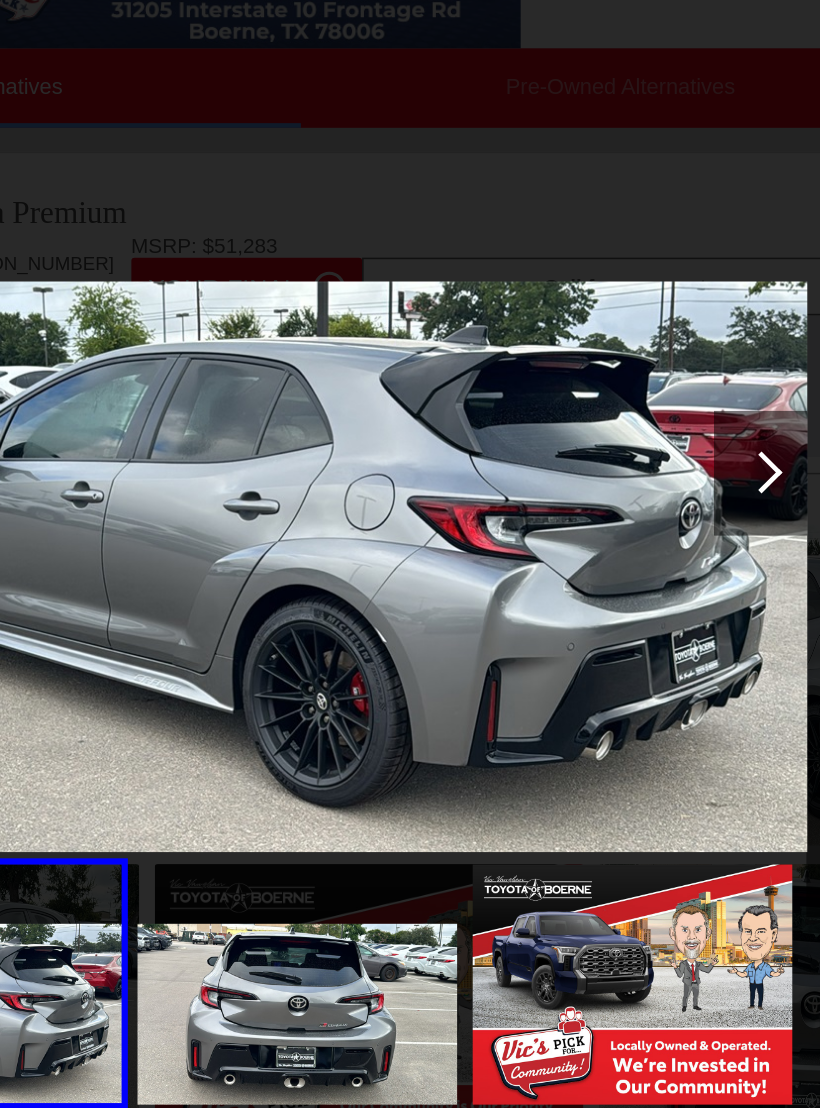 scroll, scrollTop: 0, scrollLeft: 0, axis: both 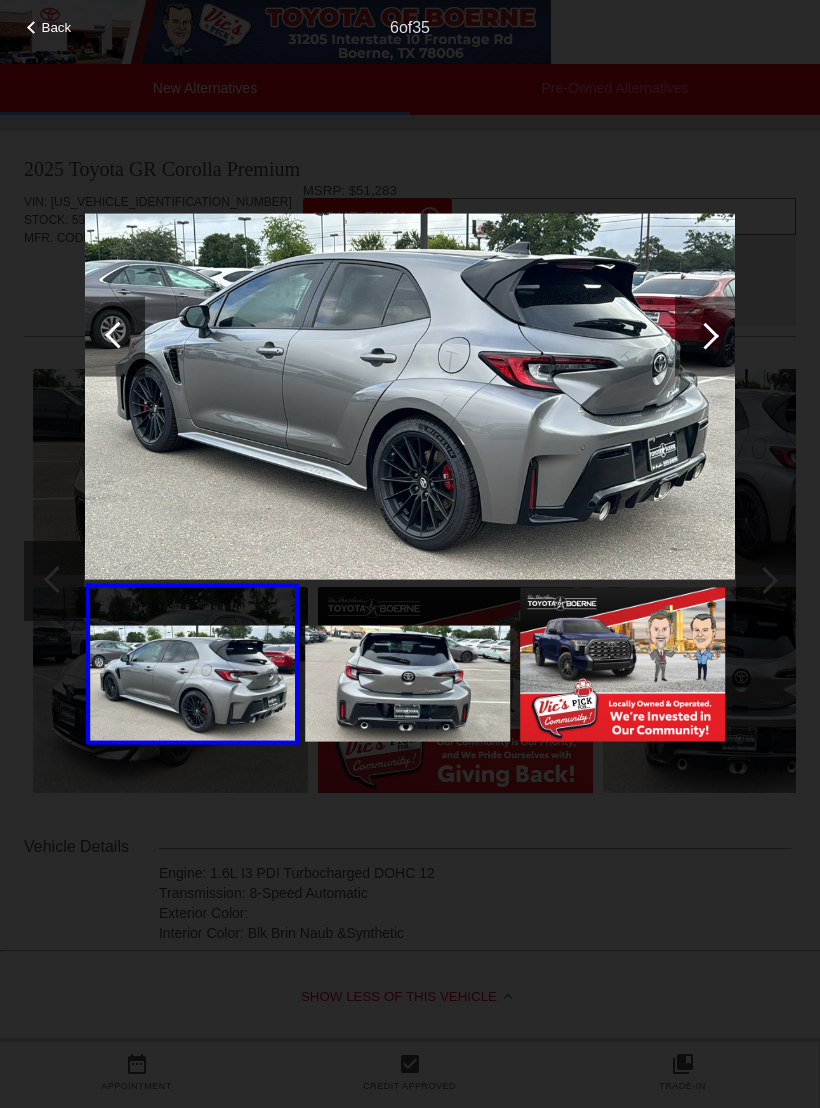 click at bounding box center (705, 336) 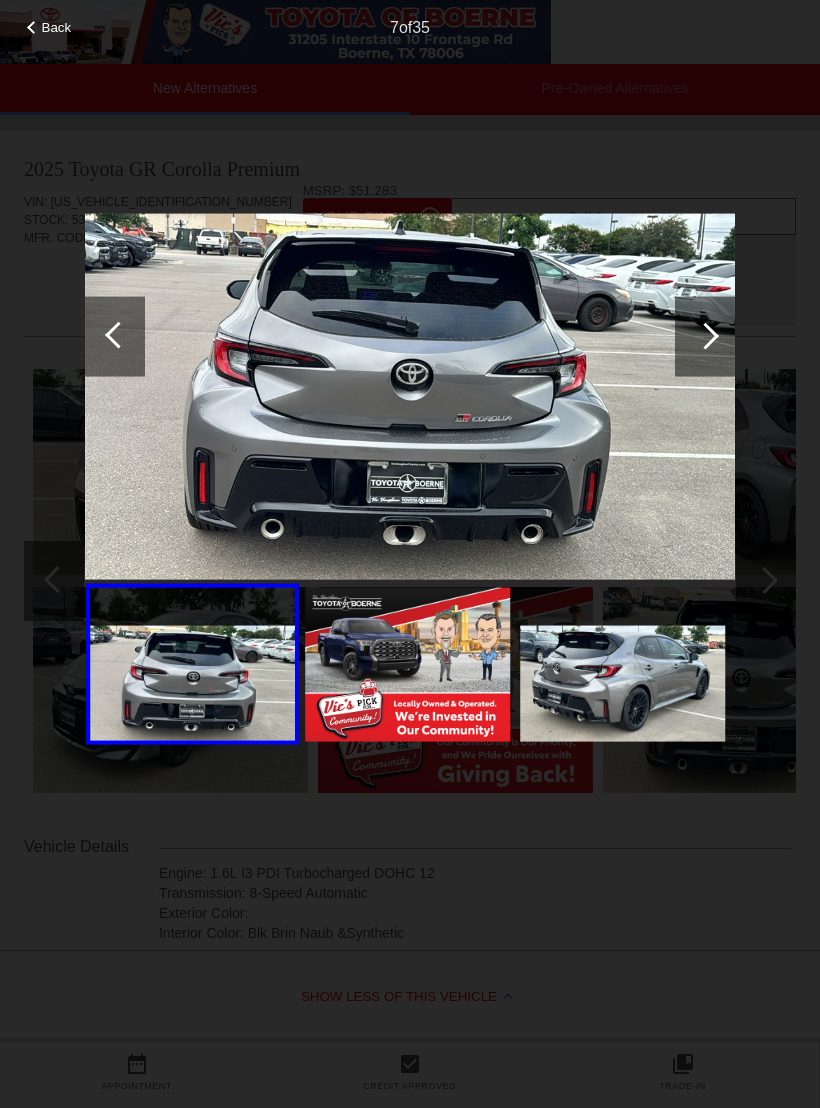 click at bounding box center (705, 336) 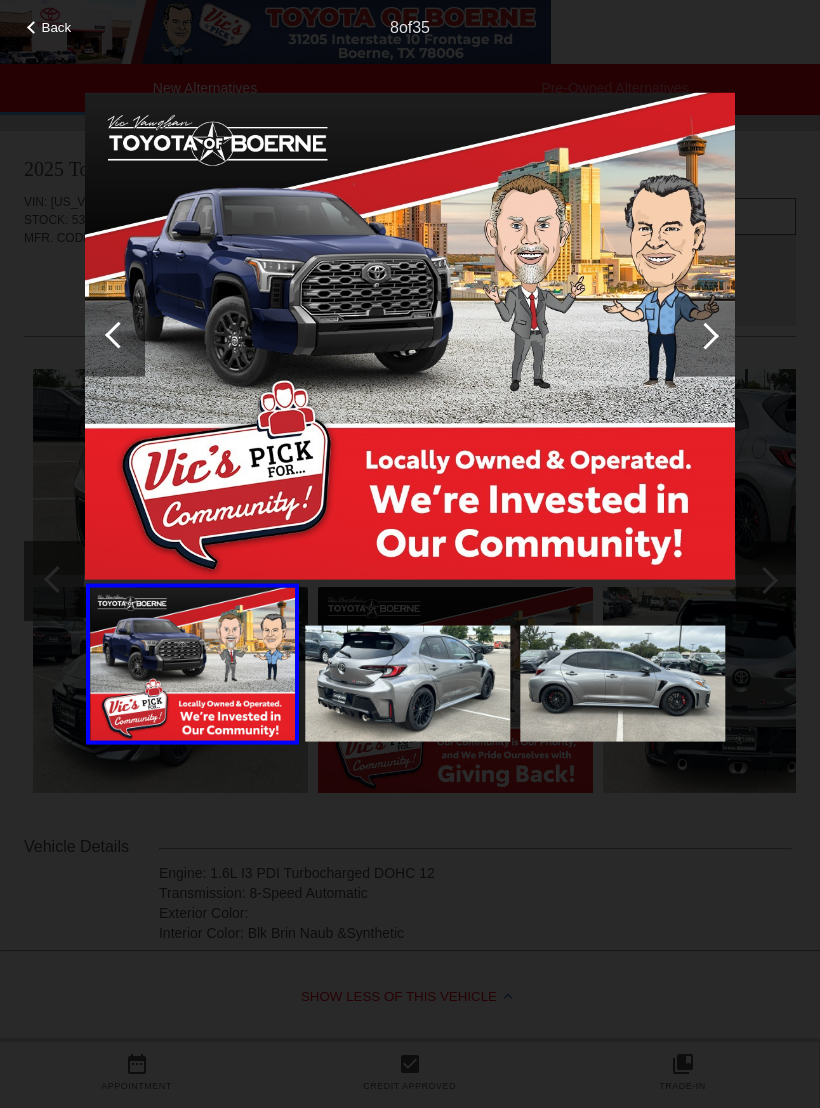 click at bounding box center (705, 335) 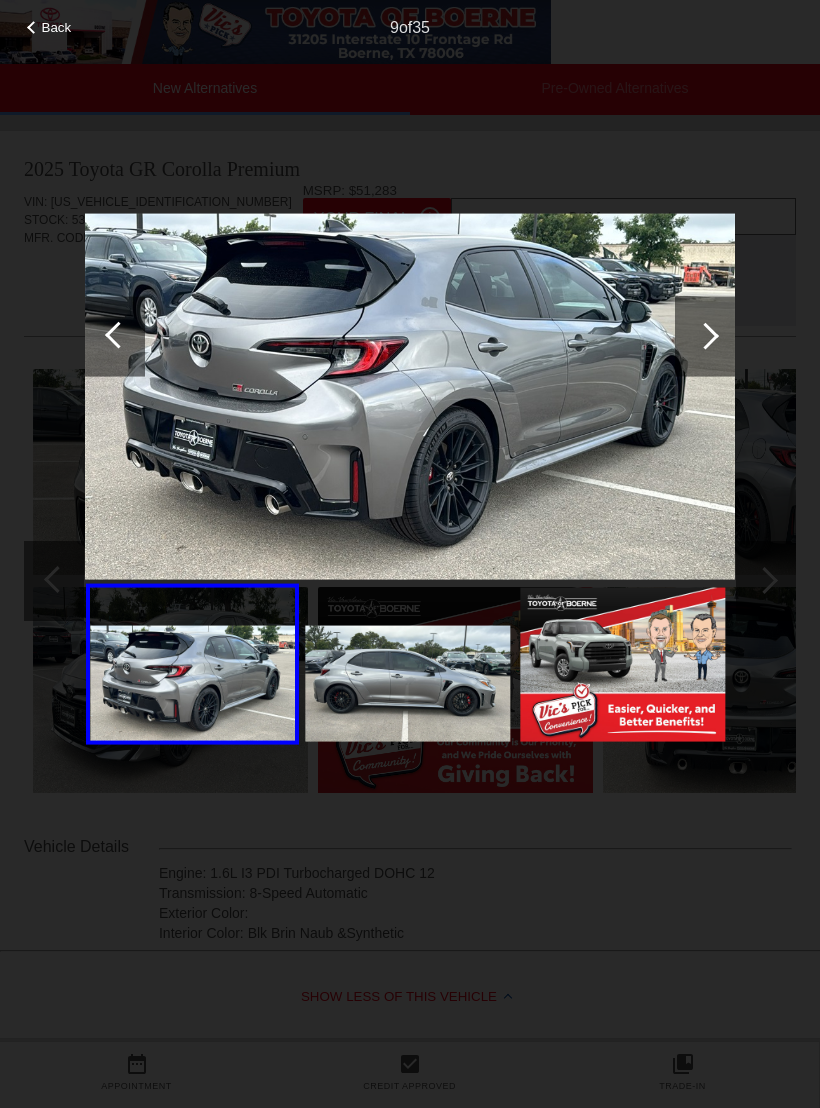 click at bounding box center (410, 397) 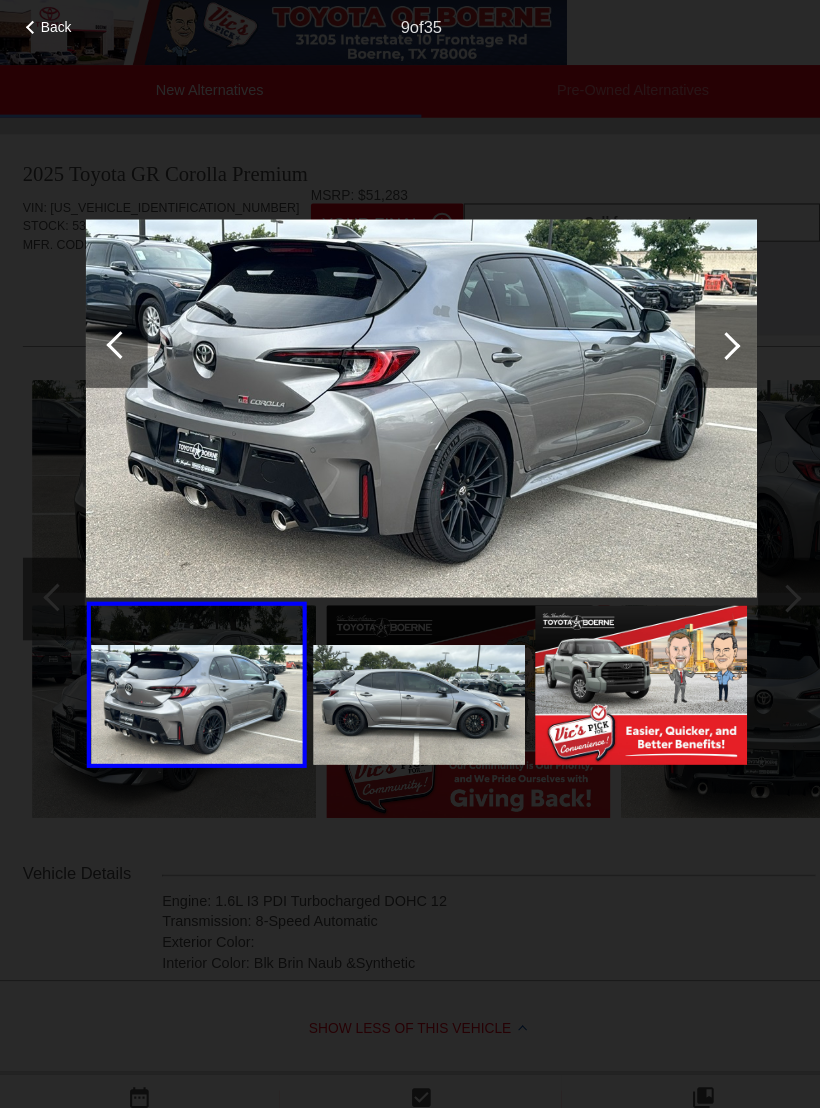 click at bounding box center [705, 336] 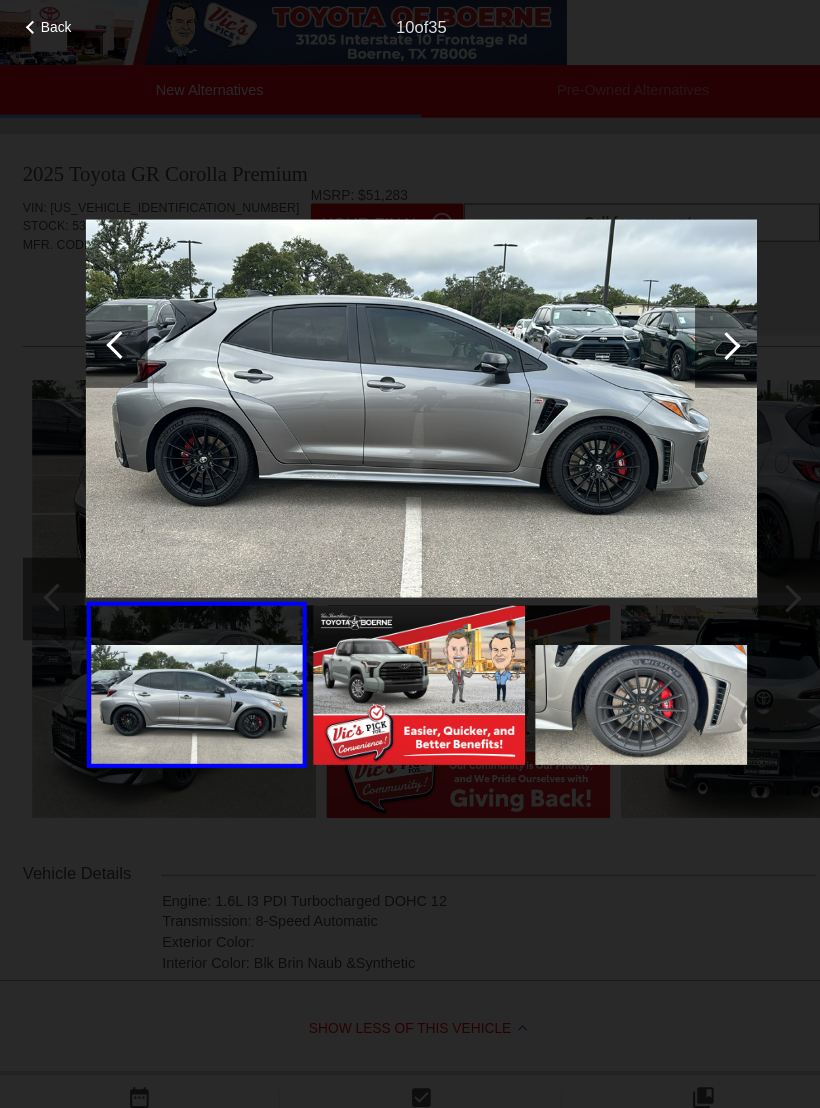 click at bounding box center (705, 336) 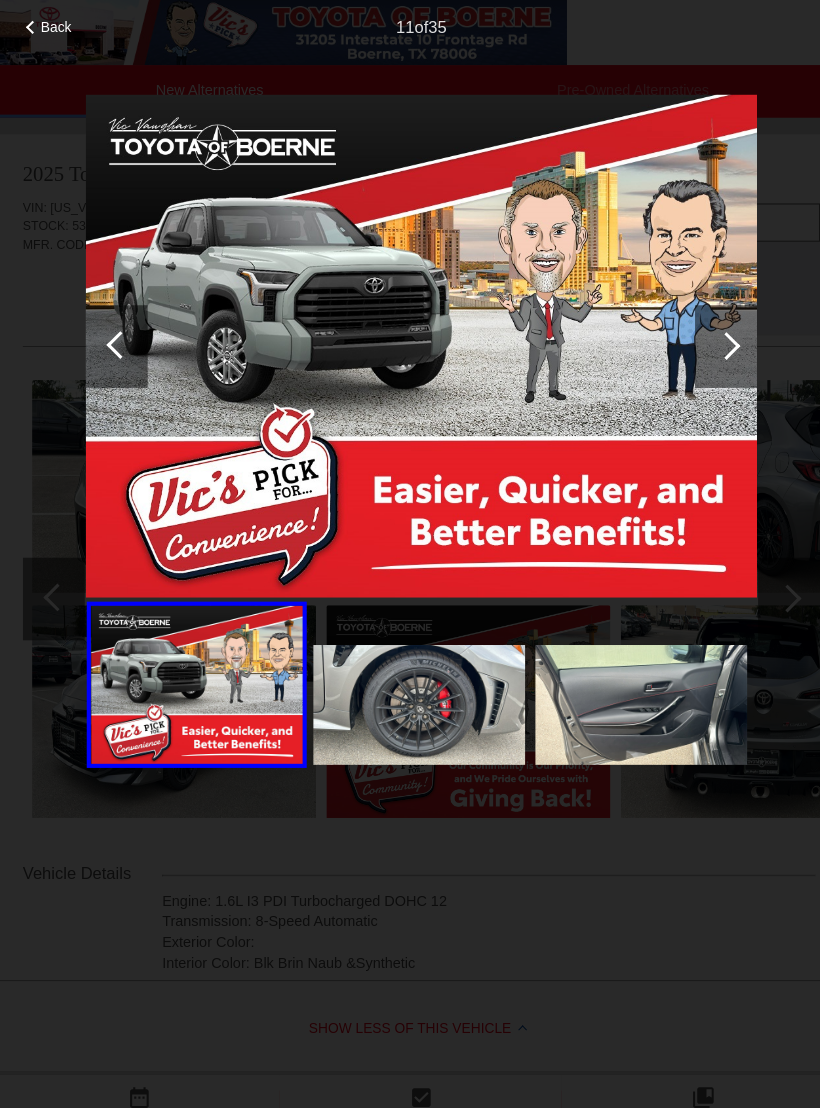 click at bounding box center [705, 336] 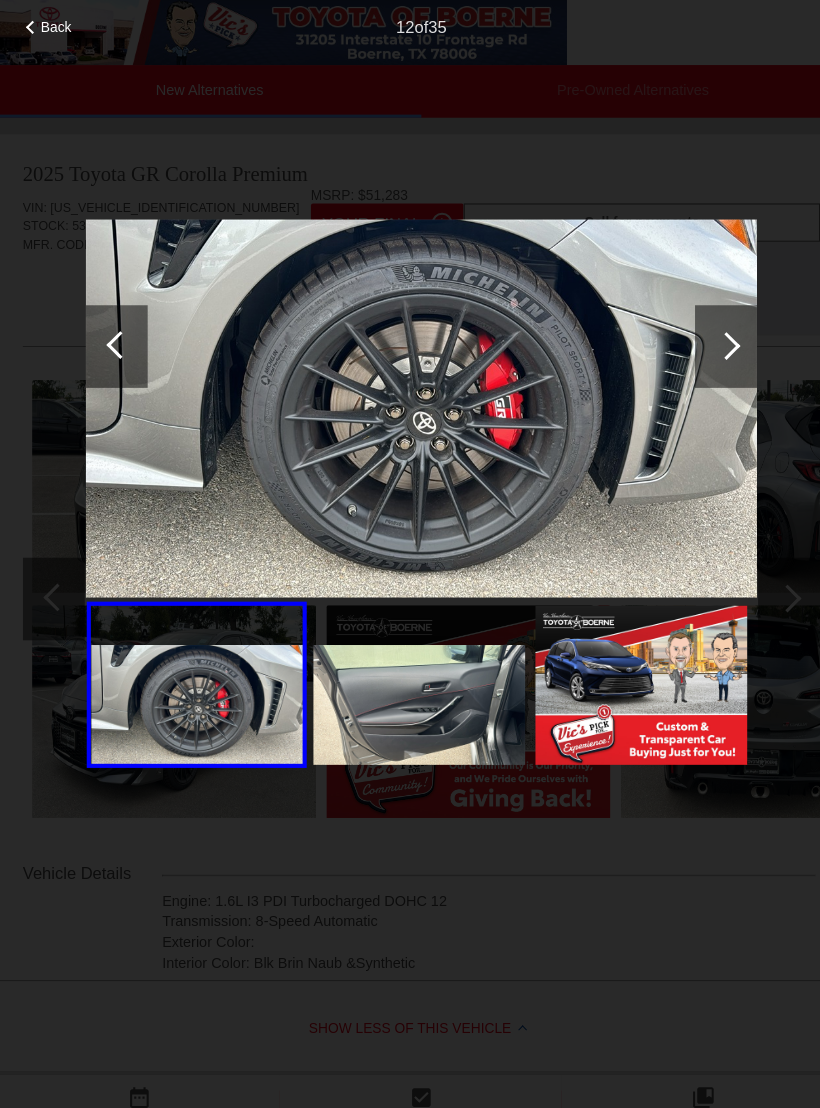 click at bounding box center (705, 336) 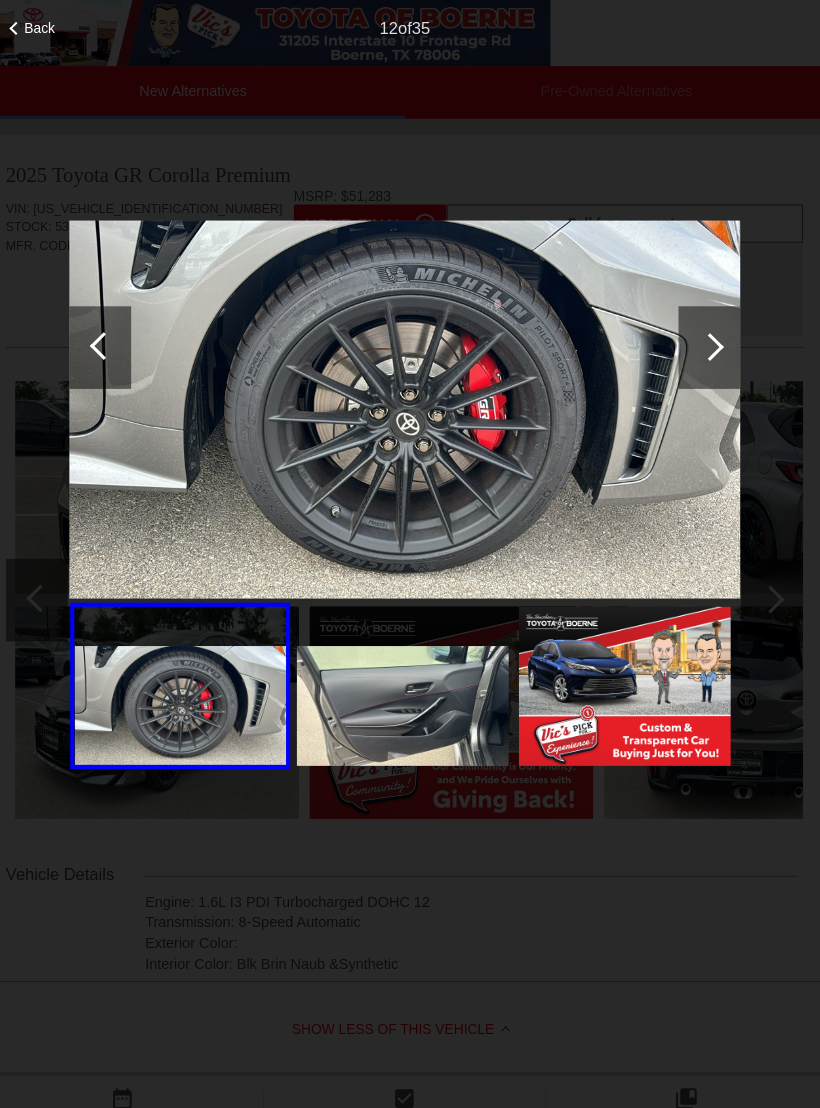 click at bounding box center [410, 397] 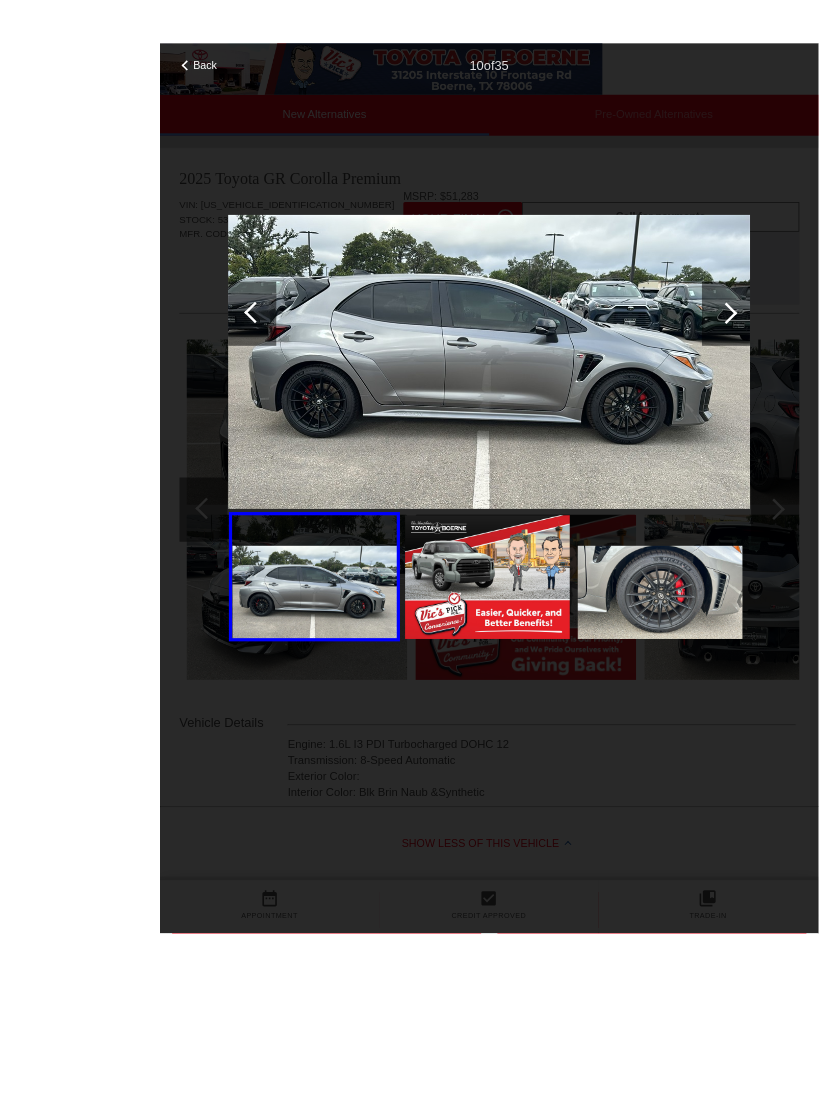 scroll, scrollTop: 33, scrollLeft: 0, axis: vertical 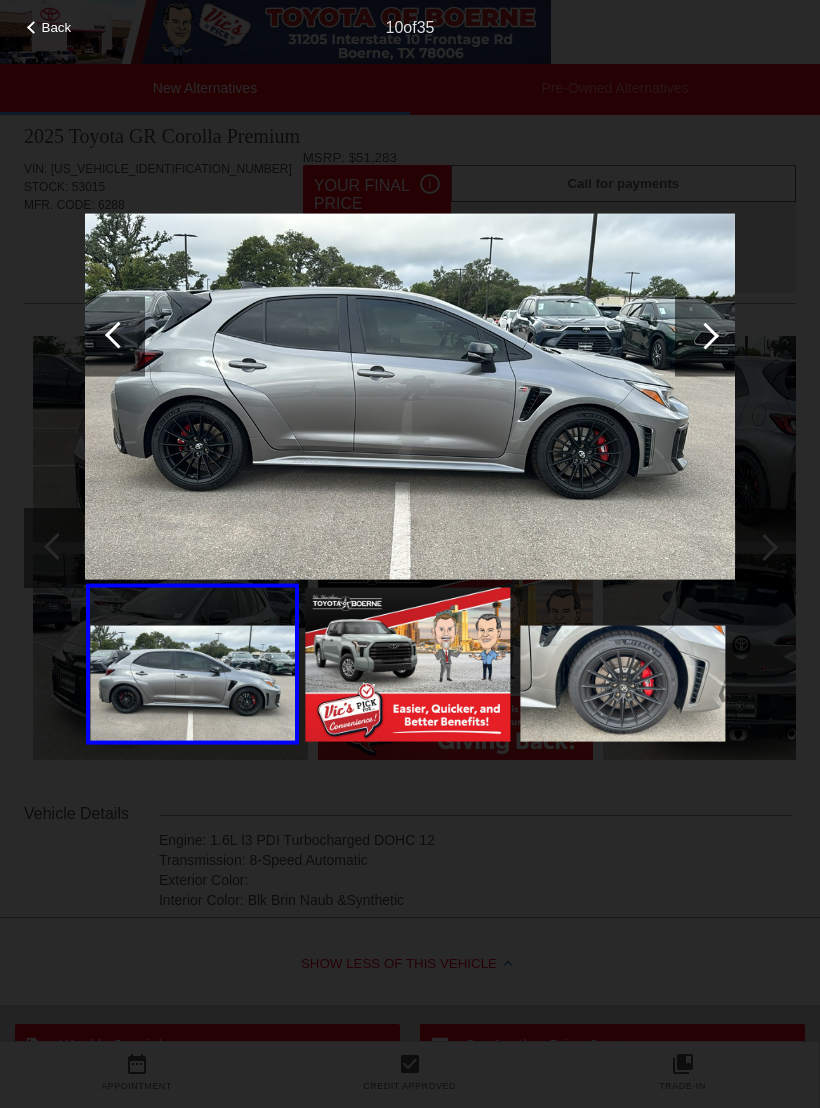 click at bounding box center (705, 336) 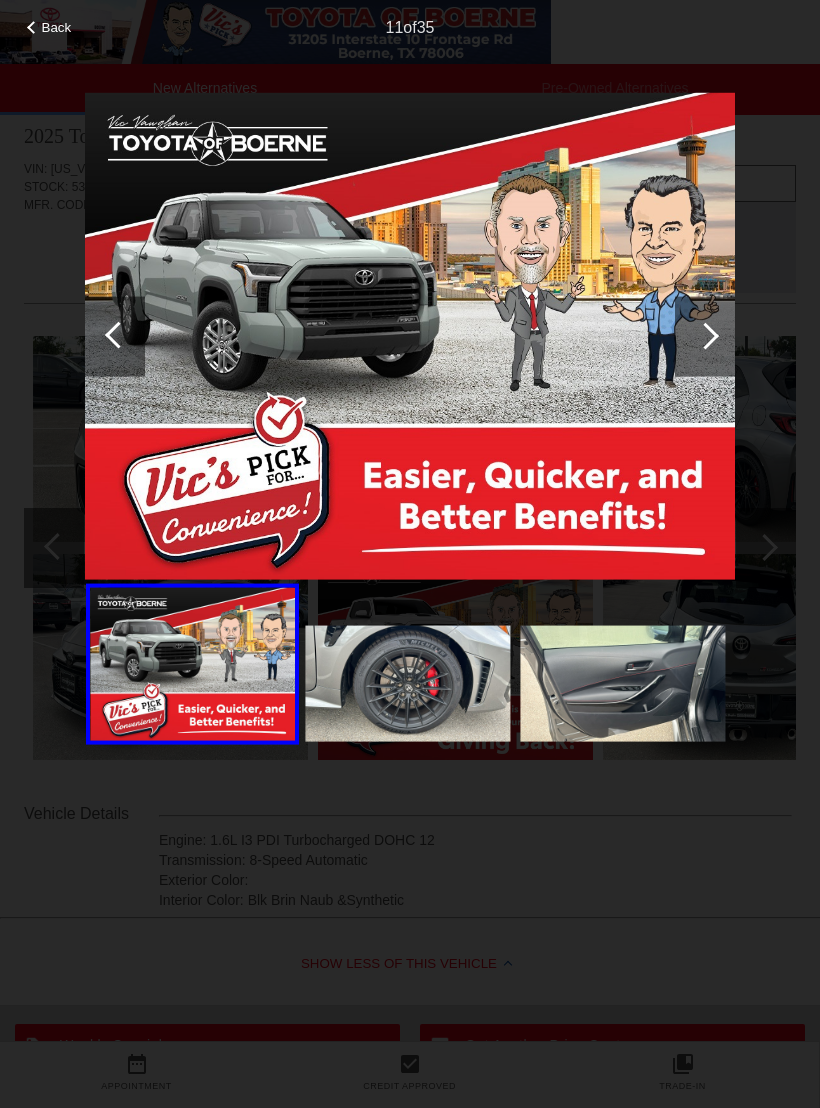 click at bounding box center [705, 336] 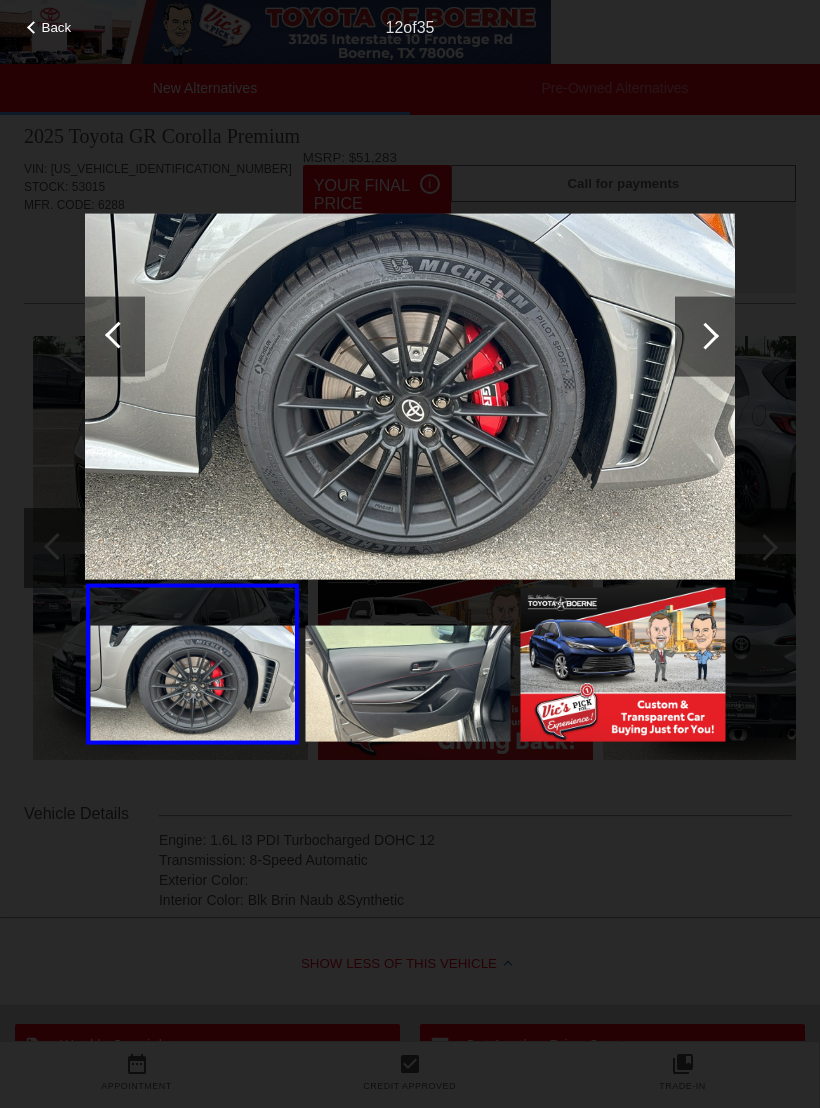 click at bounding box center (705, 336) 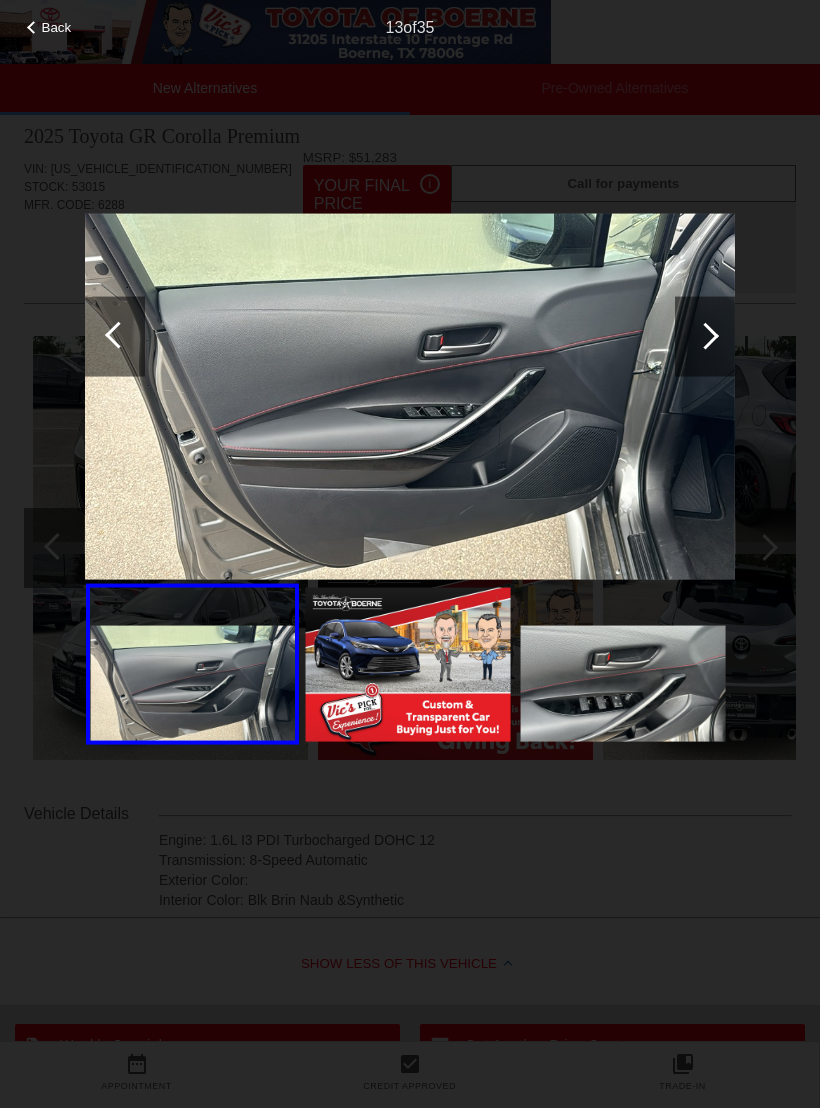 click at bounding box center (705, 336) 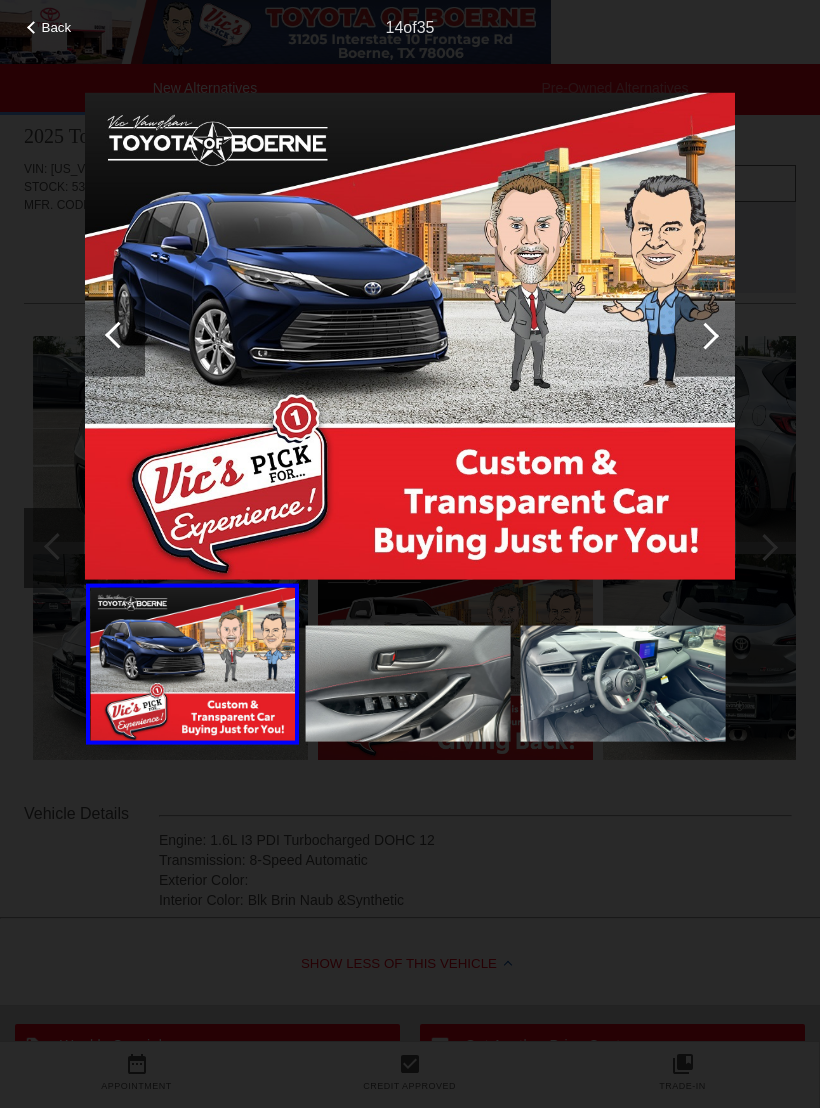 click at bounding box center [705, 336] 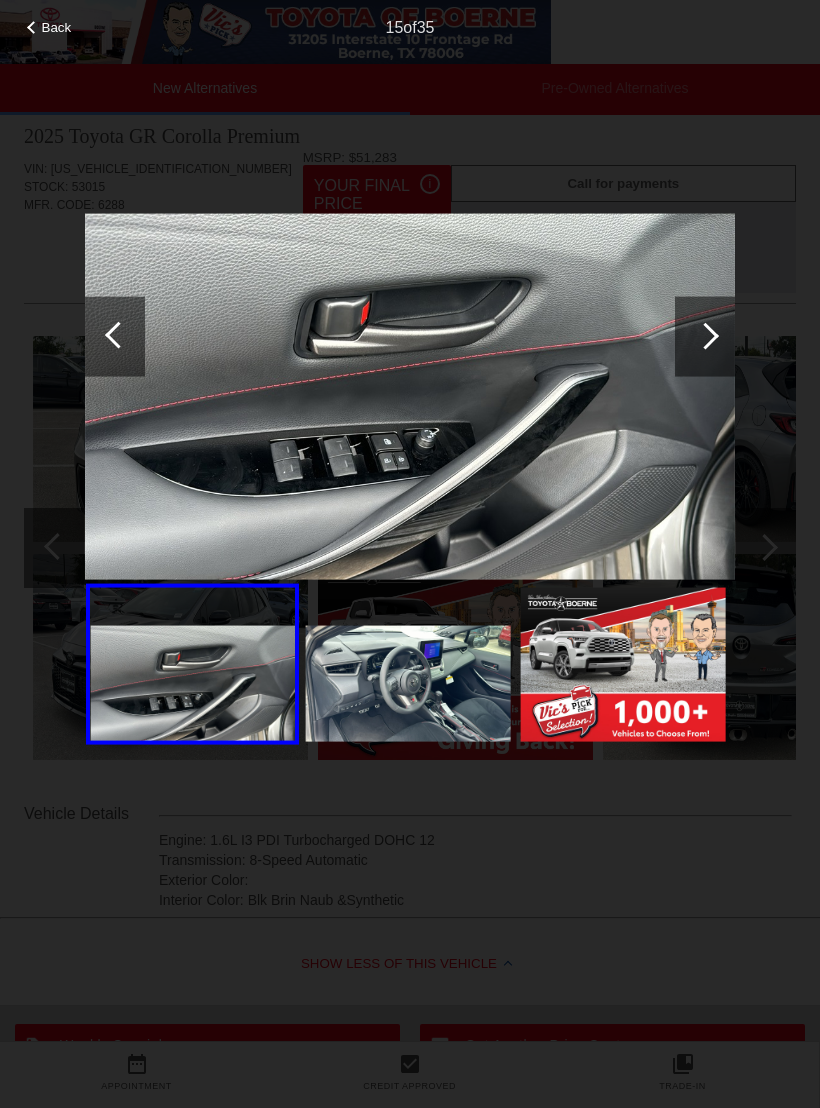 click at bounding box center (705, 335) 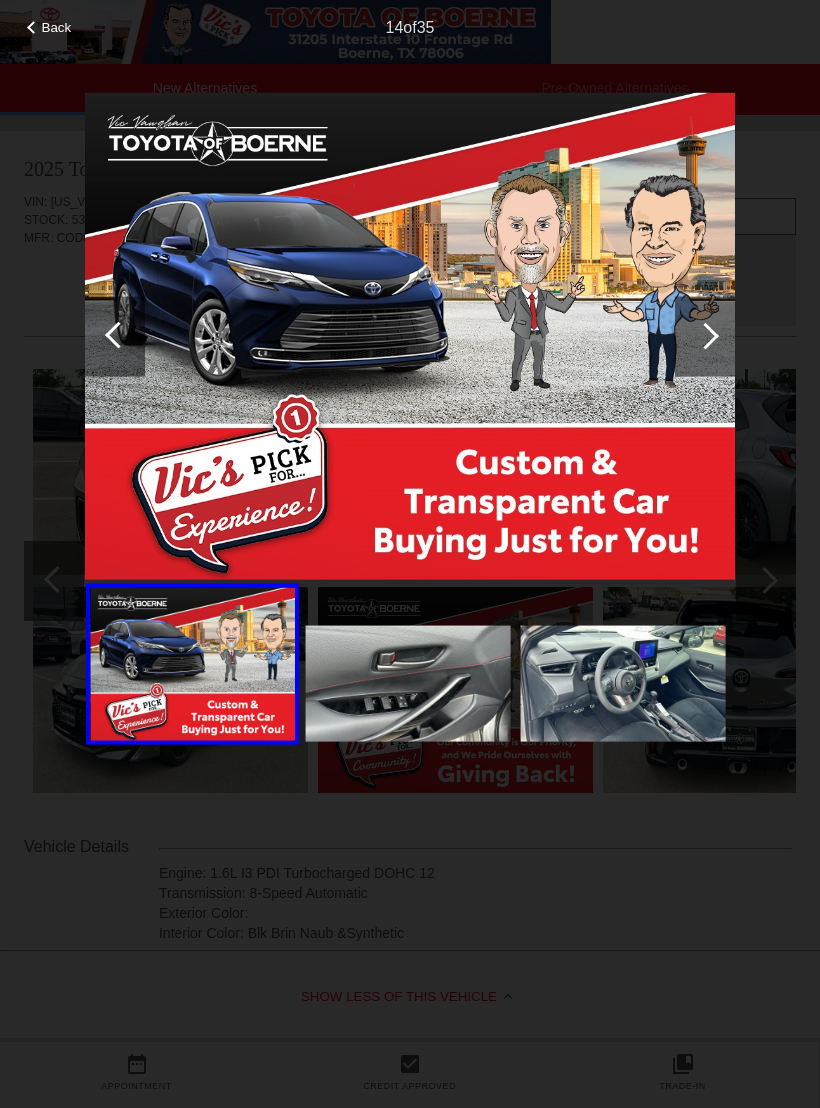 scroll, scrollTop: 0, scrollLeft: 2, axis: horizontal 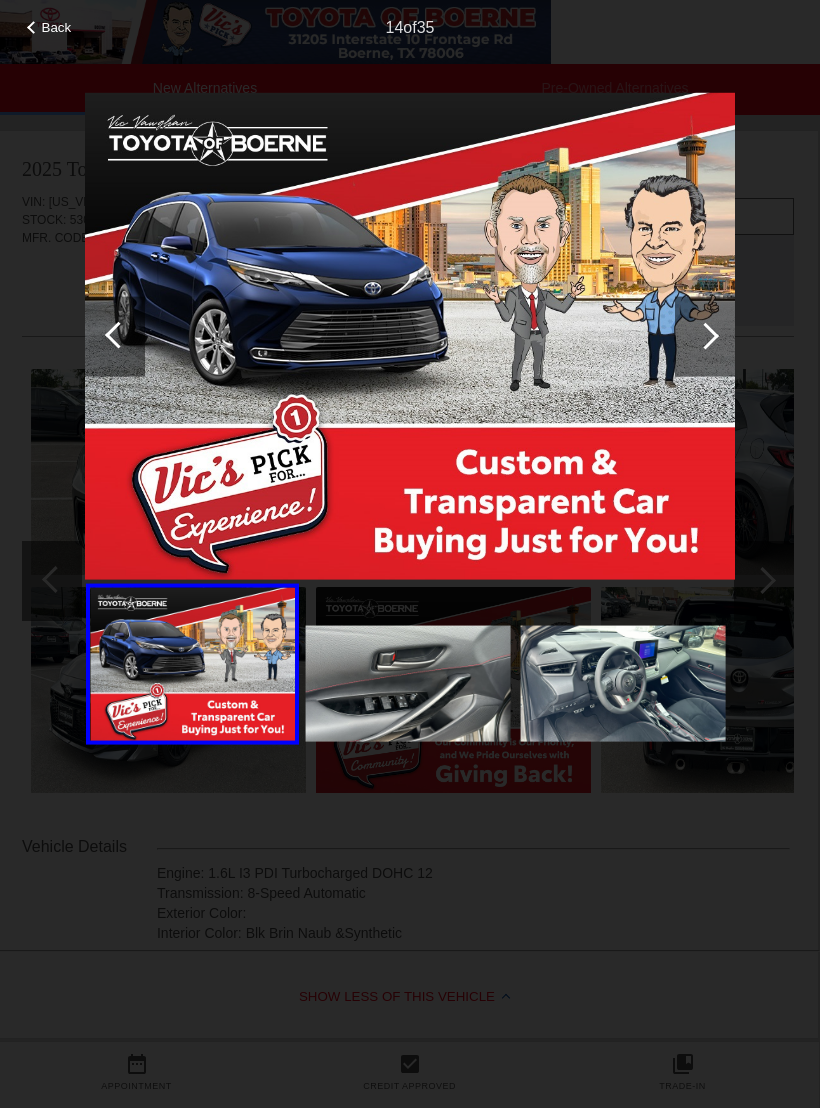 click at bounding box center (705, 335) 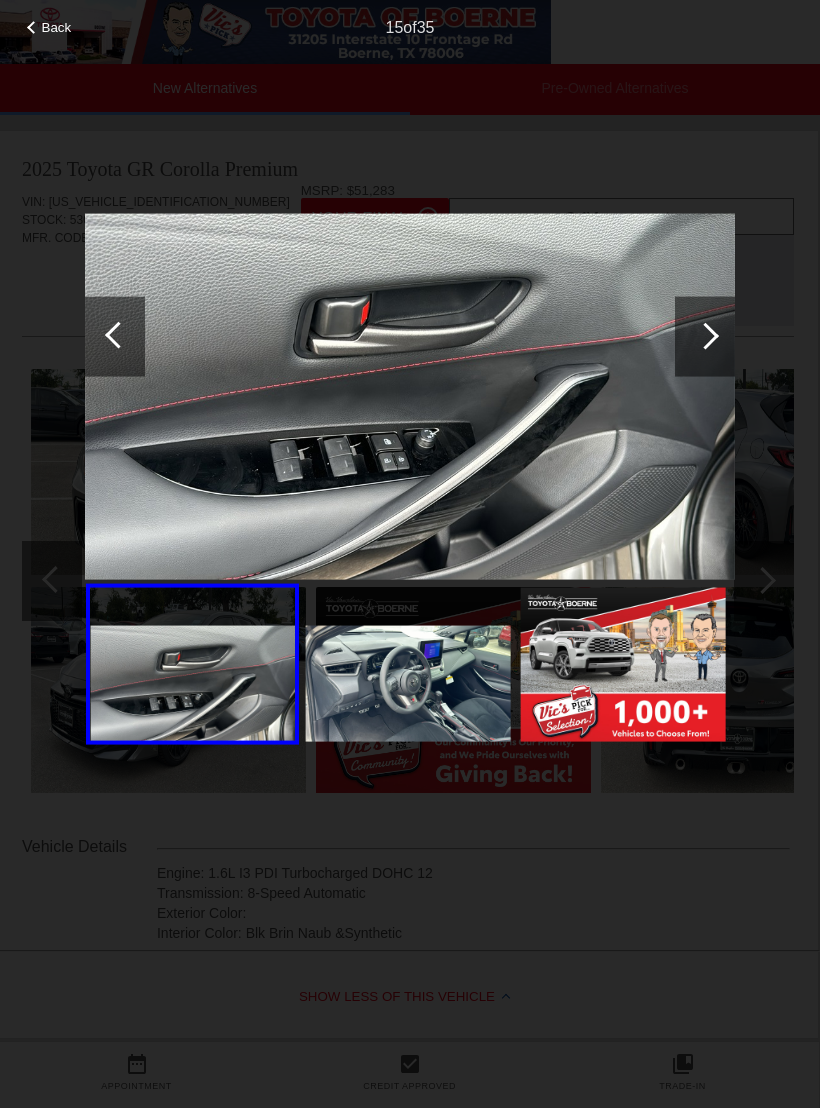 click at bounding box center [705, 336] 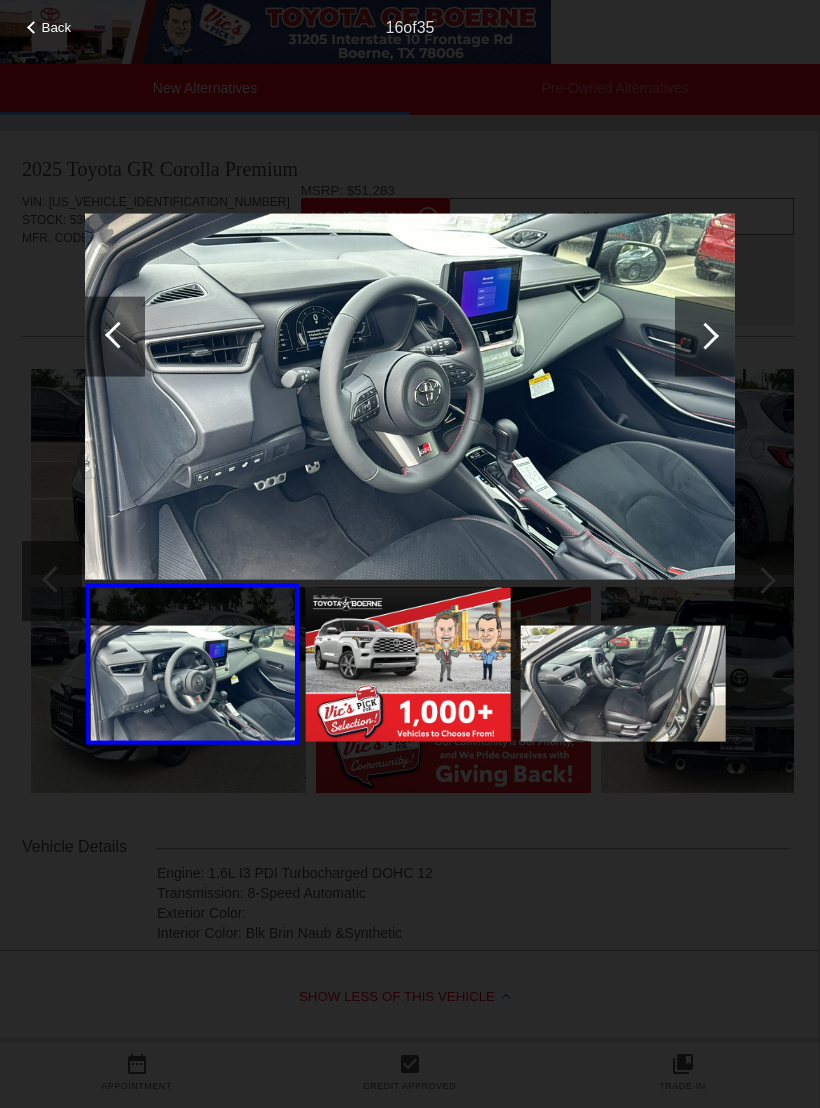 click at bounding box center (705, 336) 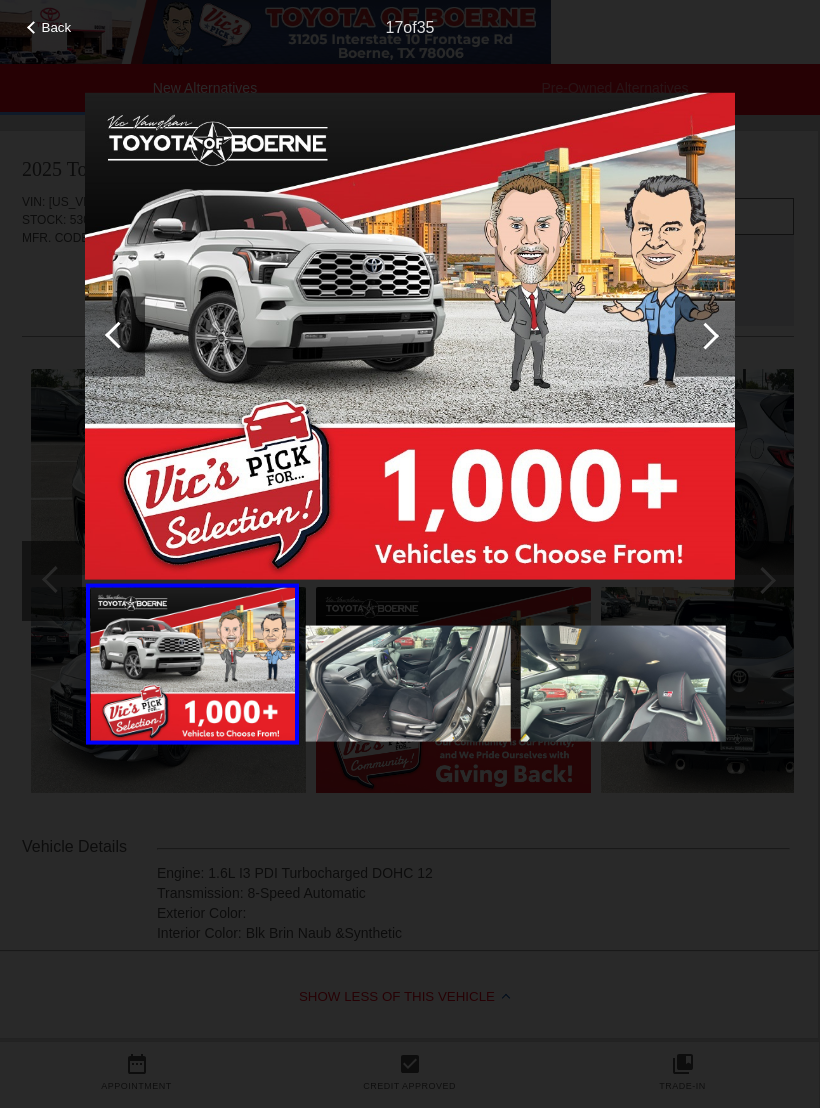 click at bounding box center (705, 336) 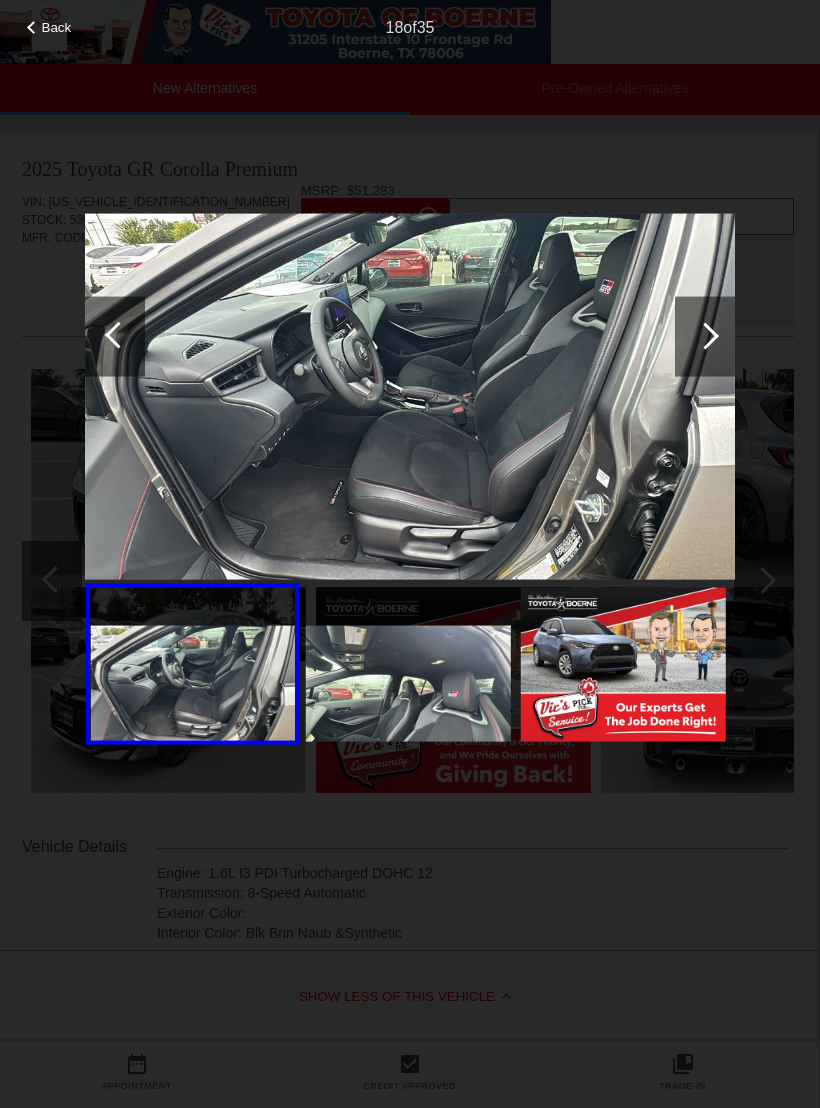 click at bounding box center (705, 335) 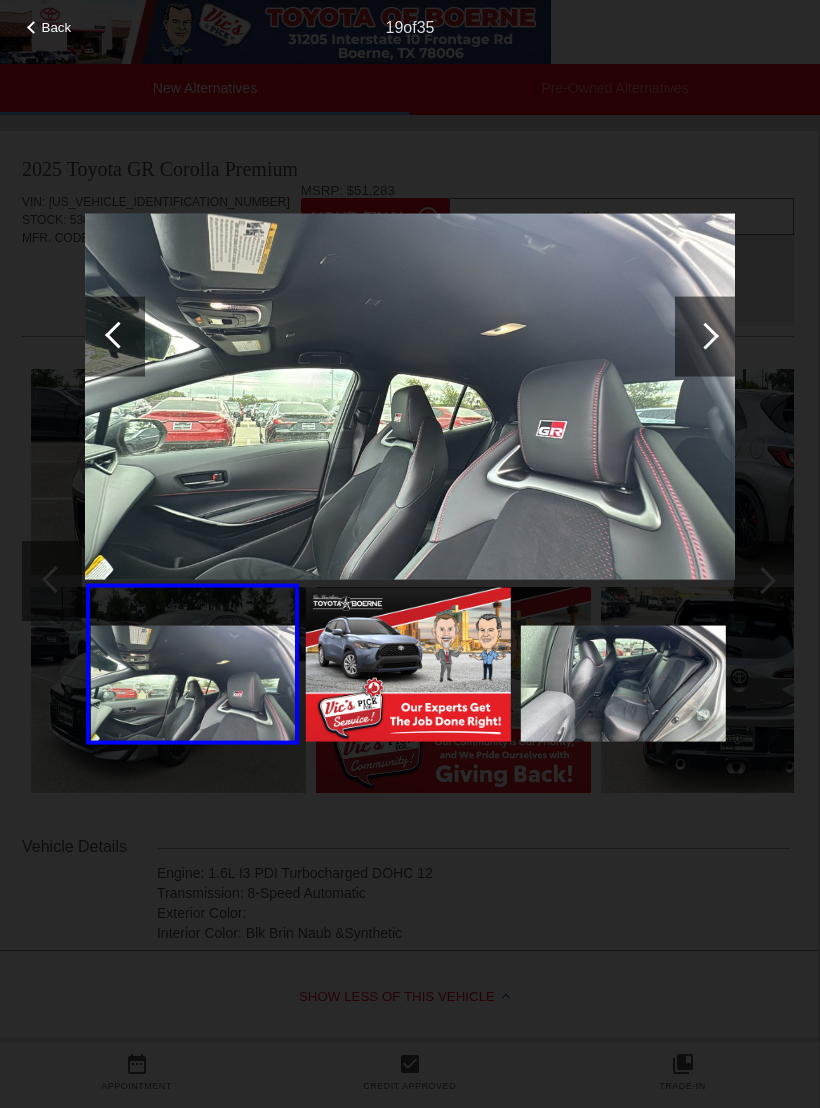 click at bounding box center (705, 336) 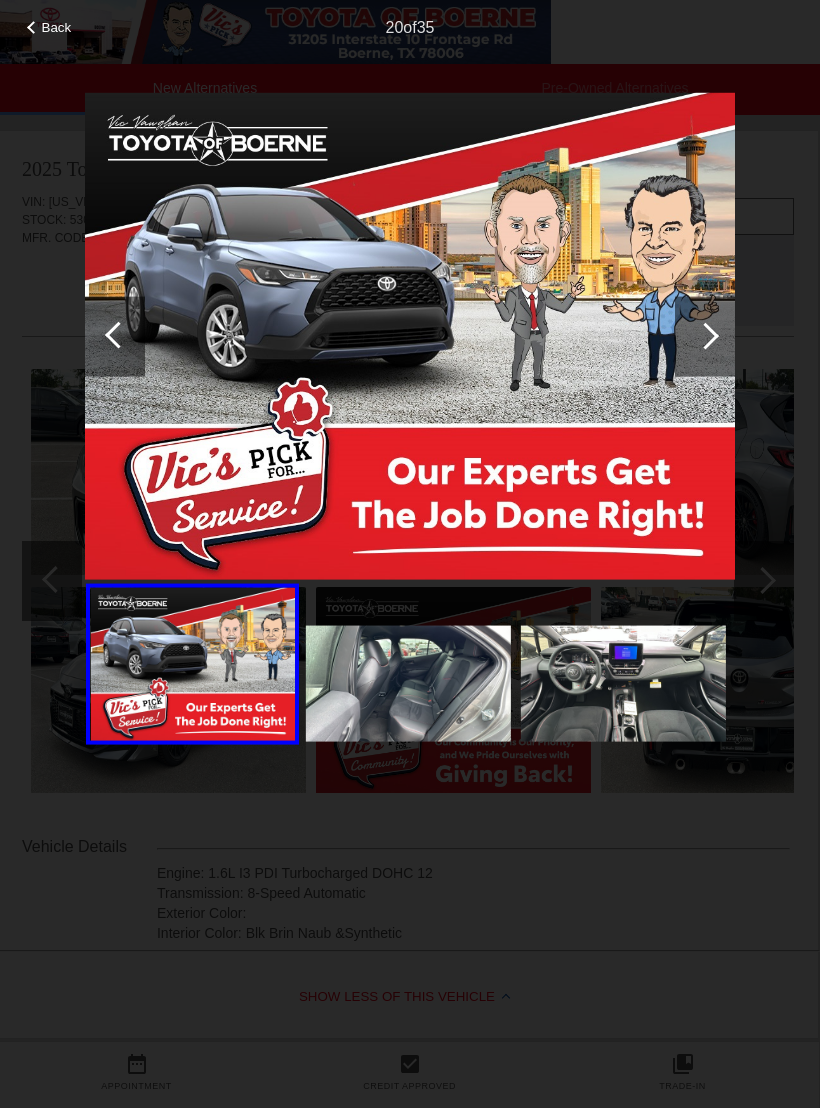 click at bounding box center (705, 336) 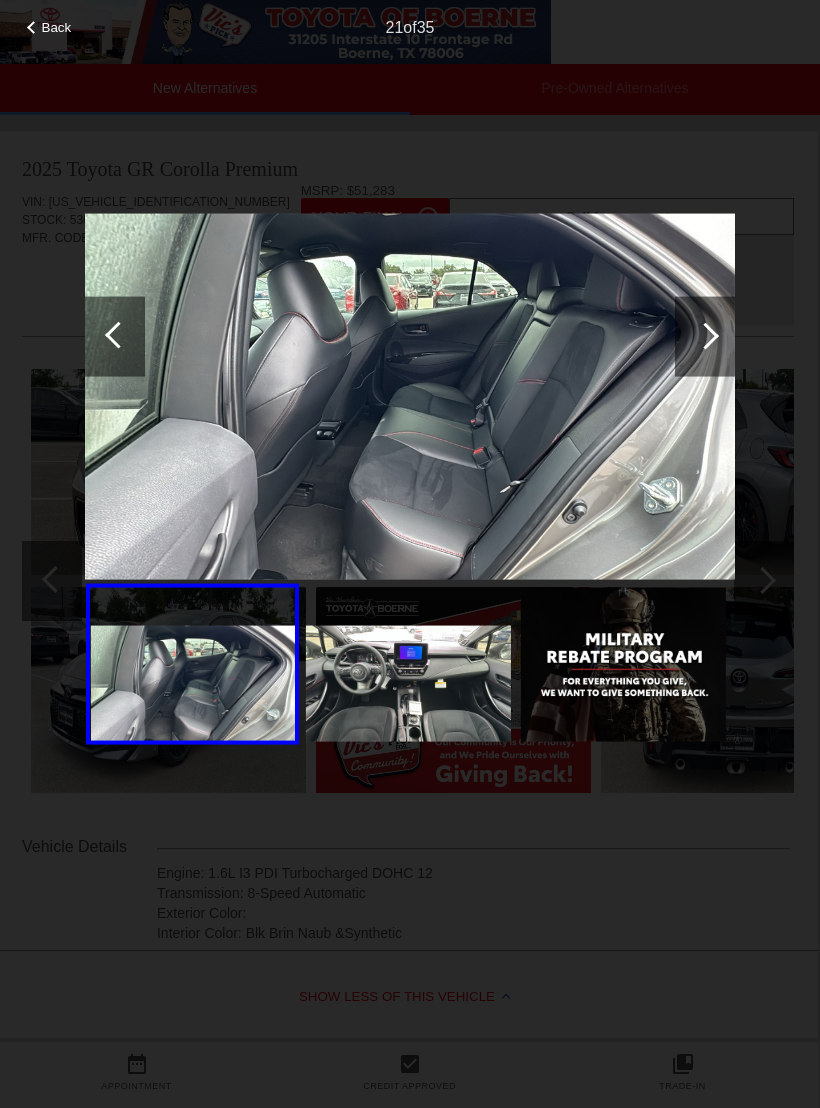 click at bounding box center (705, 335) 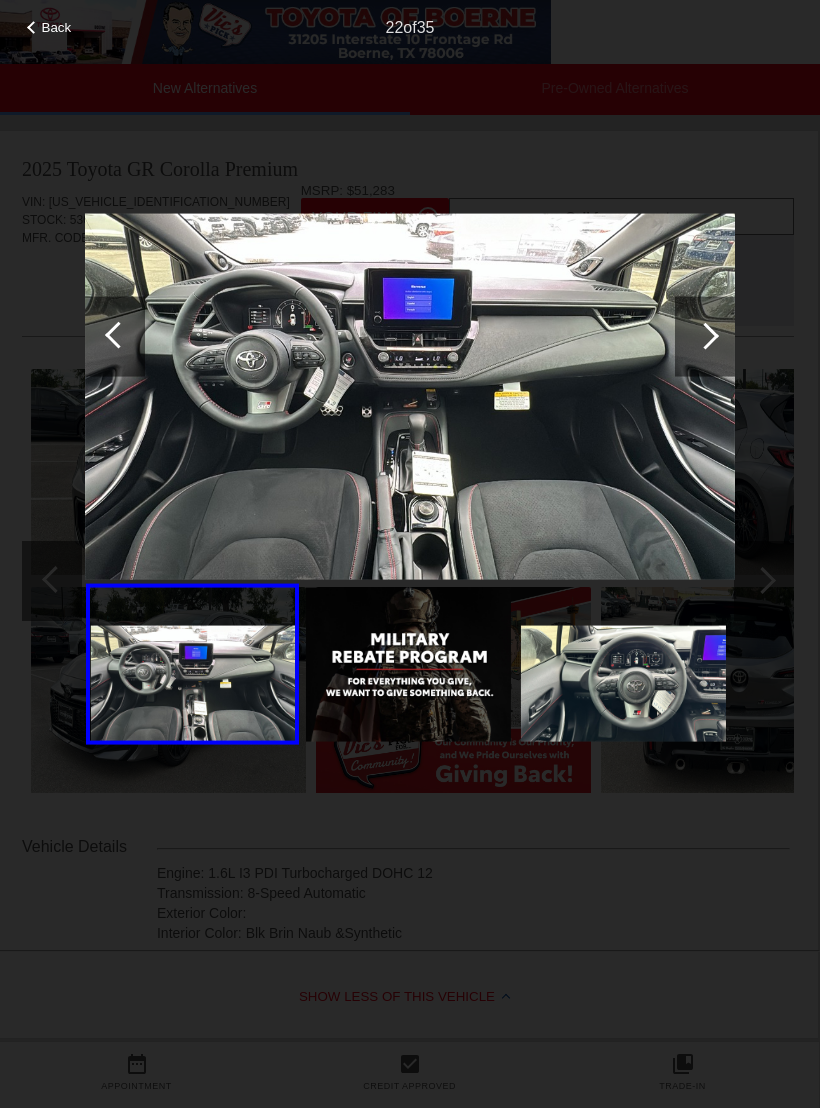 click at bounding box center (705, 336) 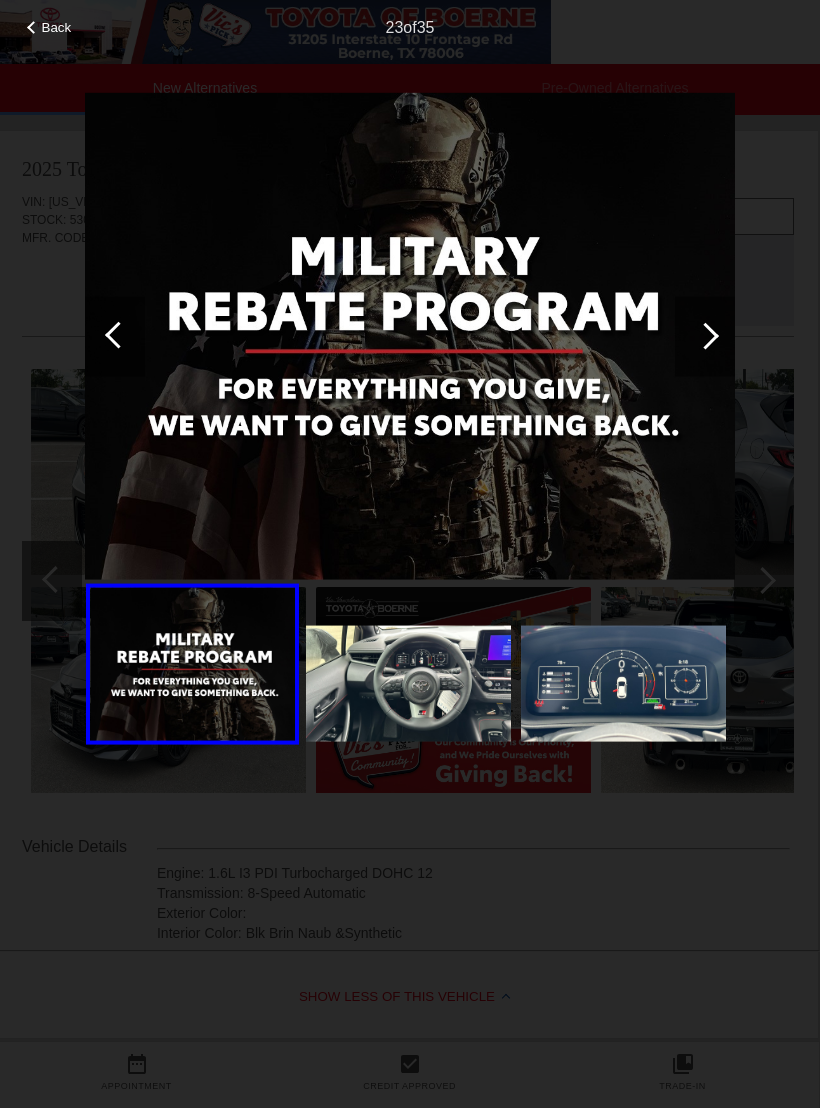 click at bounding box center (705, 335) 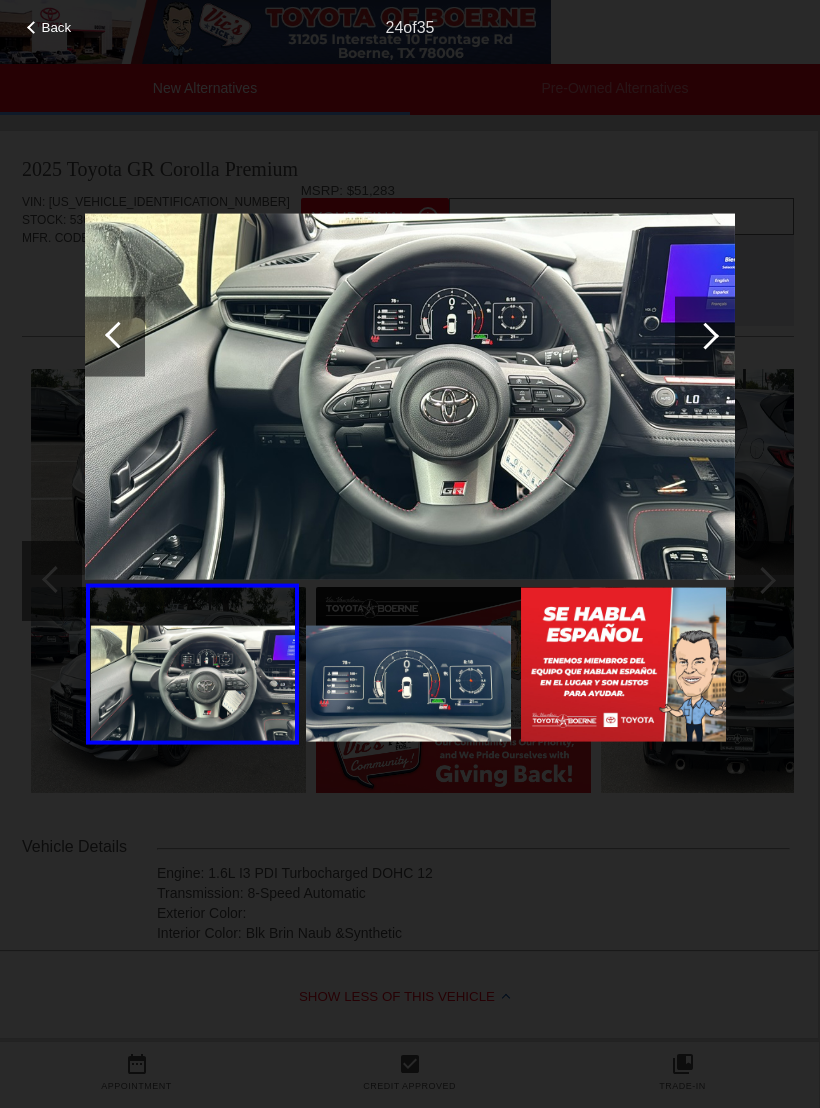 click at bounding box center [705, 336] 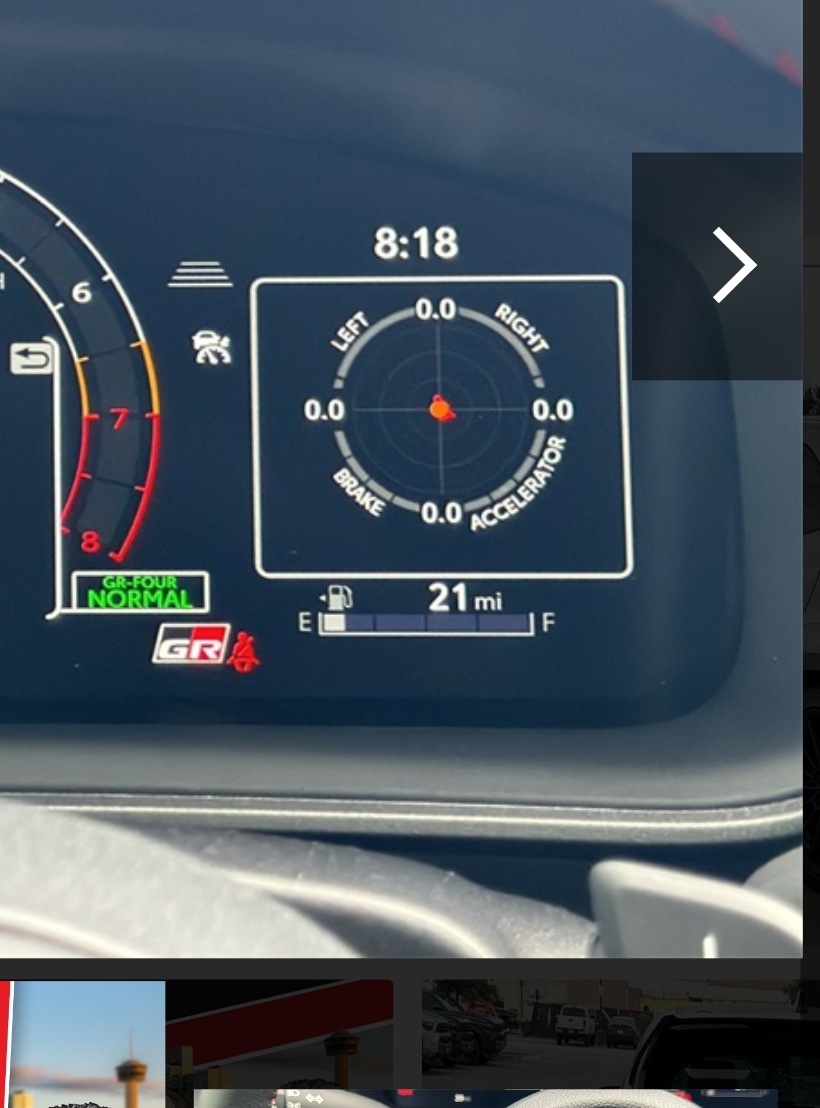 click at bounding box center [705, 335] 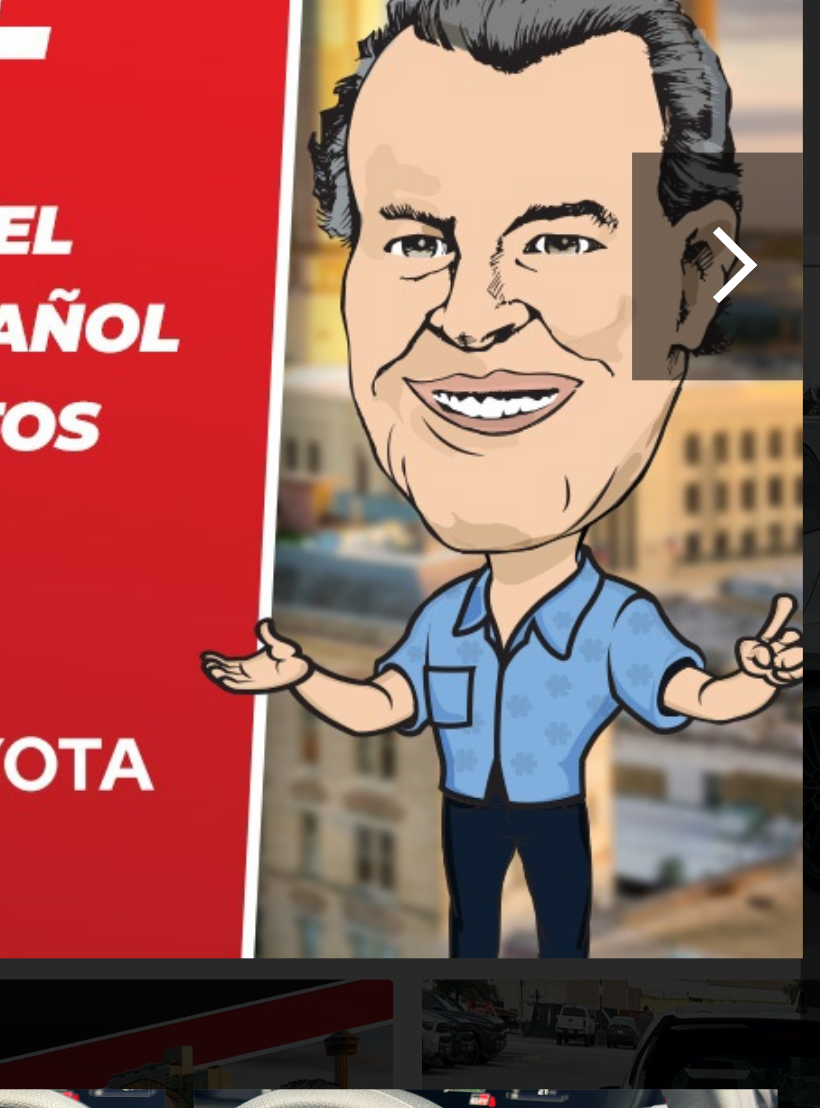 click at bounding box center (705, 335) 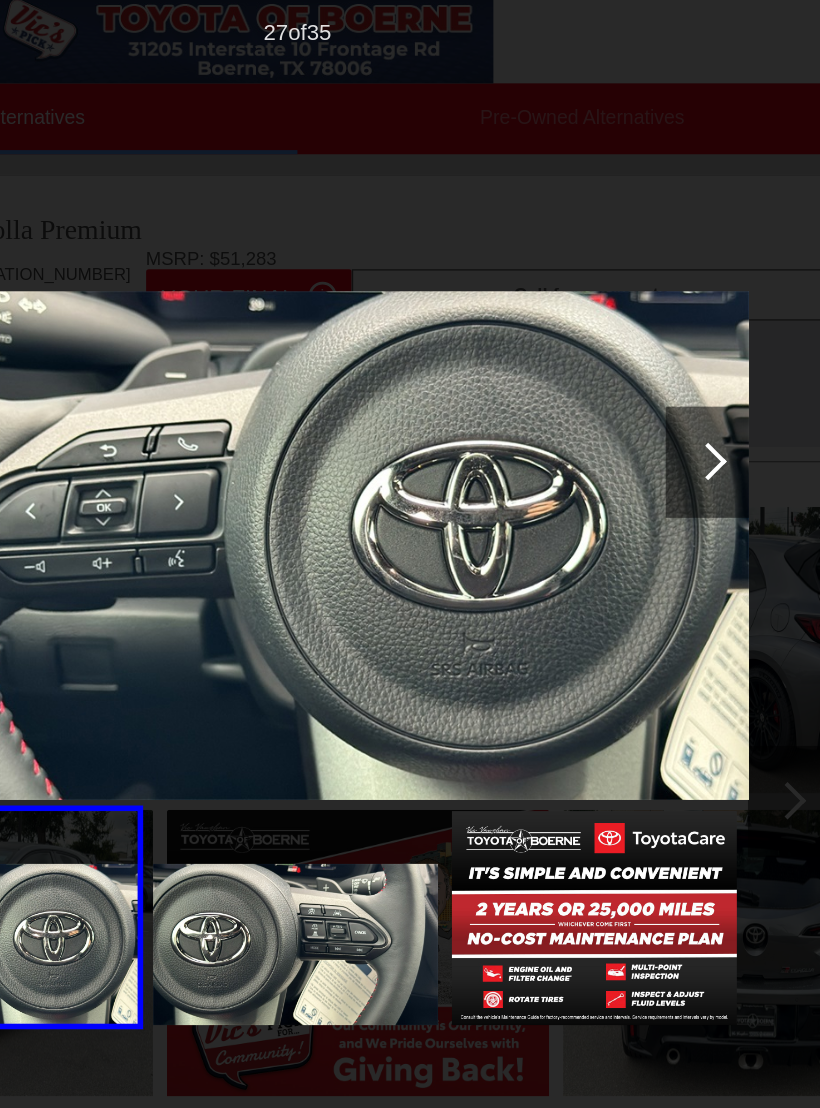 click at bounding box center (705, 335) 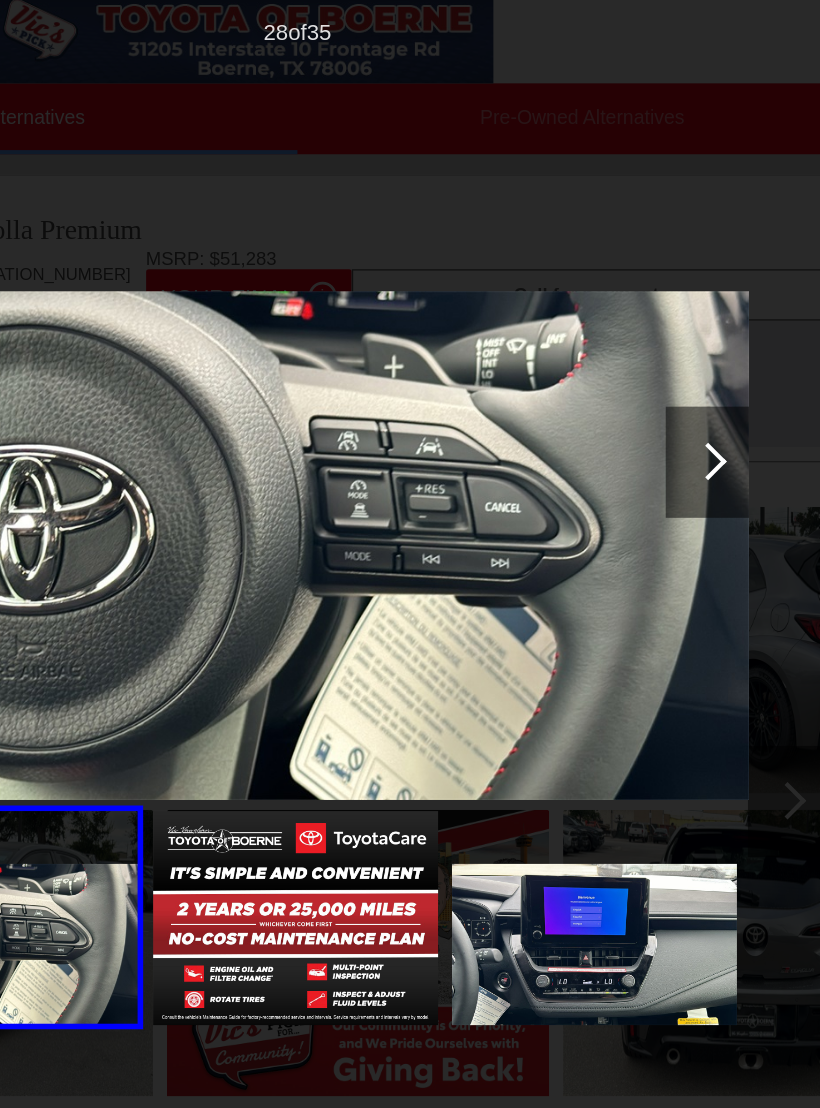 click at bounding box center (705, 335) 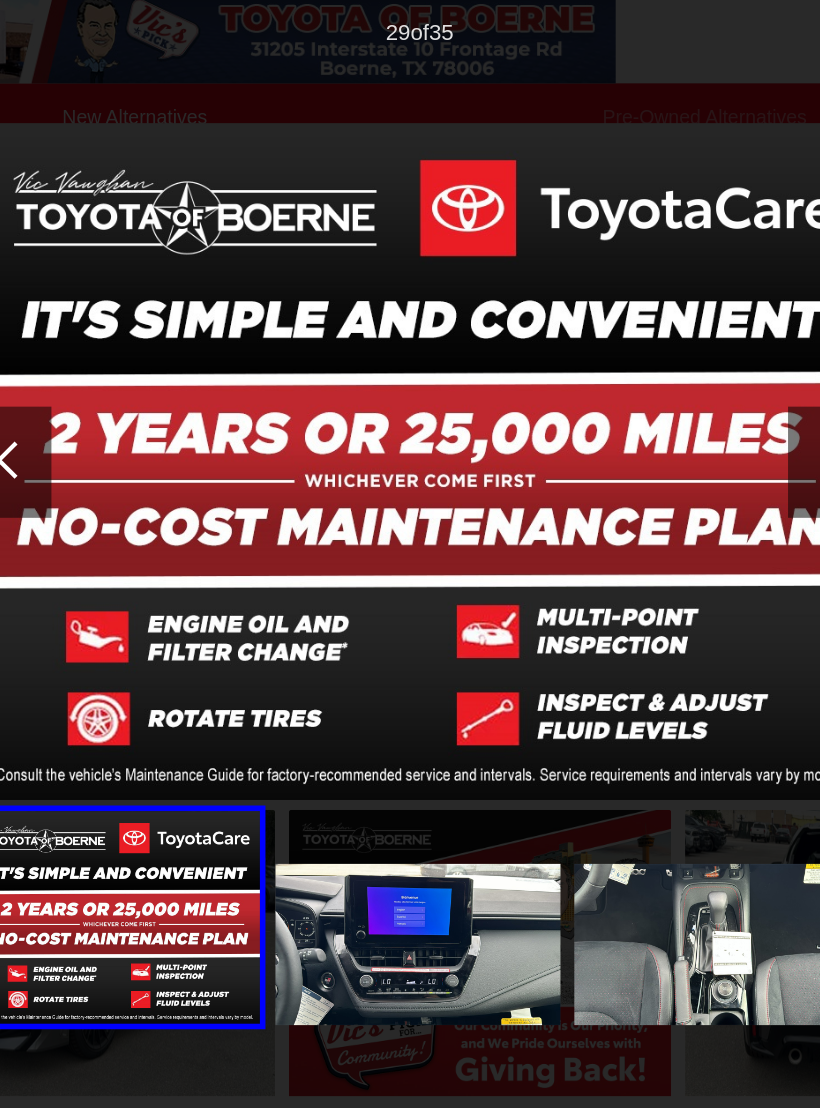 scroll, scrollTop: 0, scrollLeft: 0, axis: both 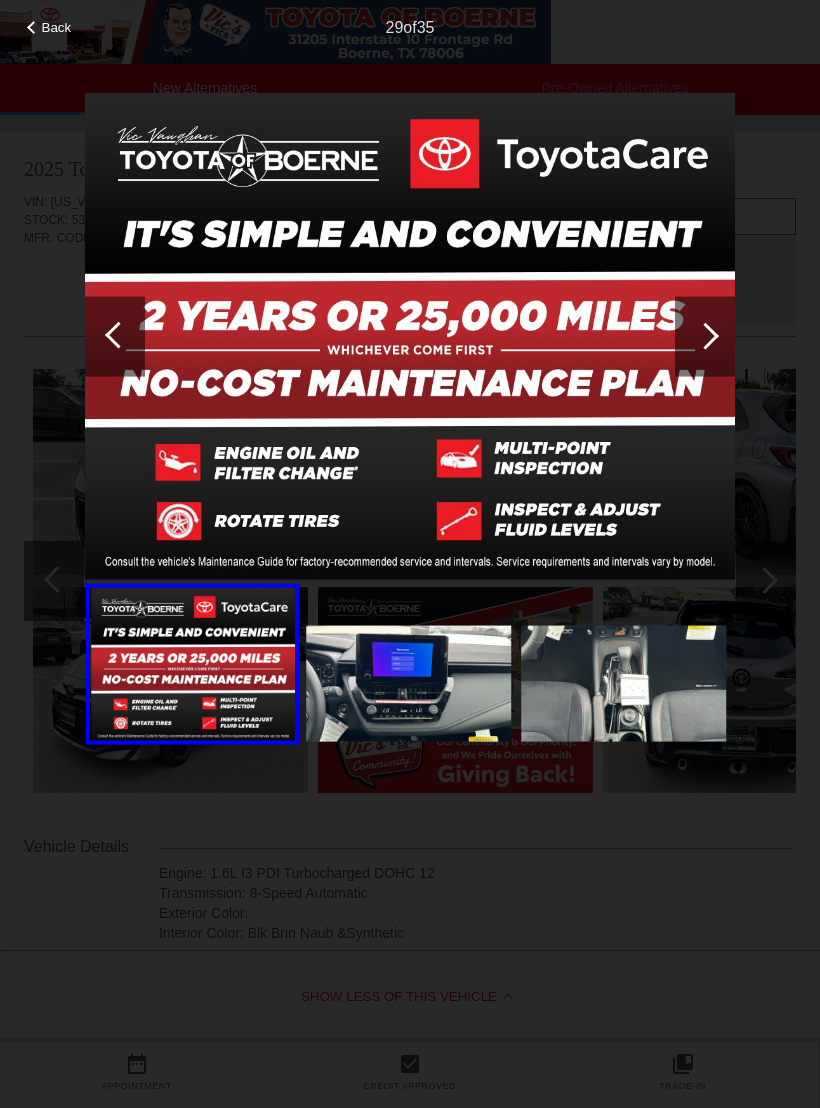 click at bounding box center [705, 336] 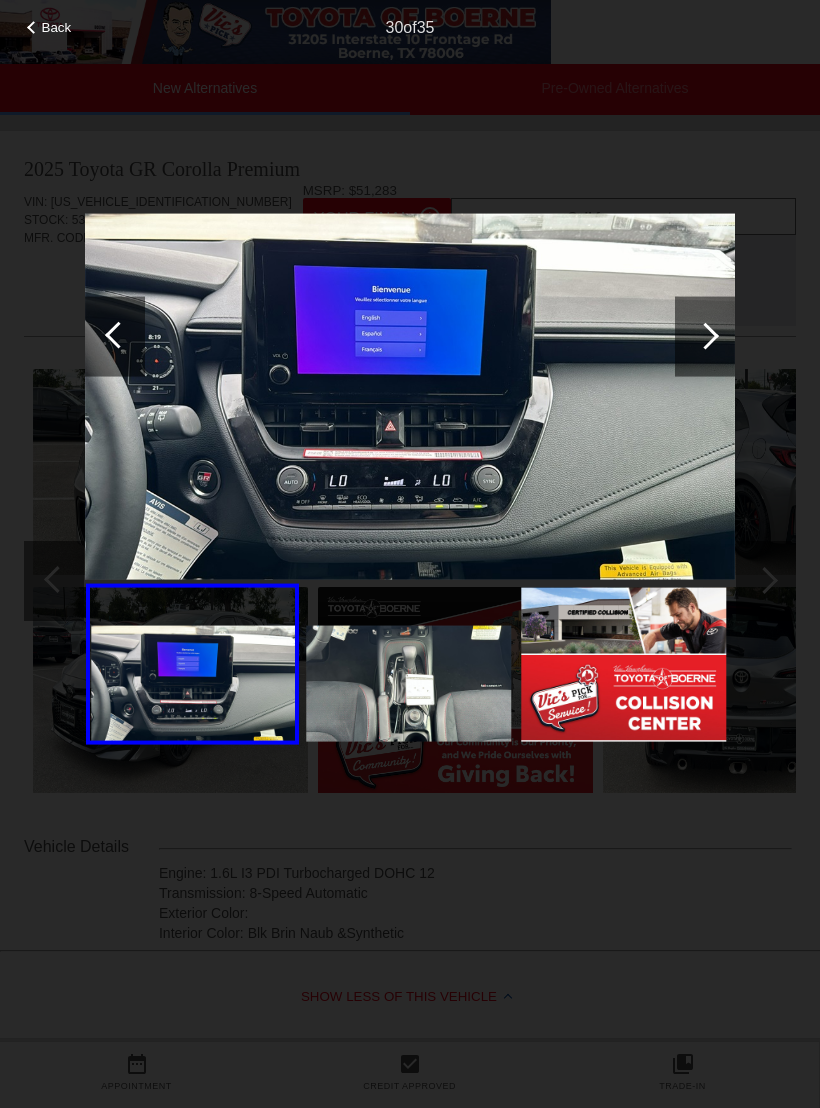 click at bounding box center [705, 336] 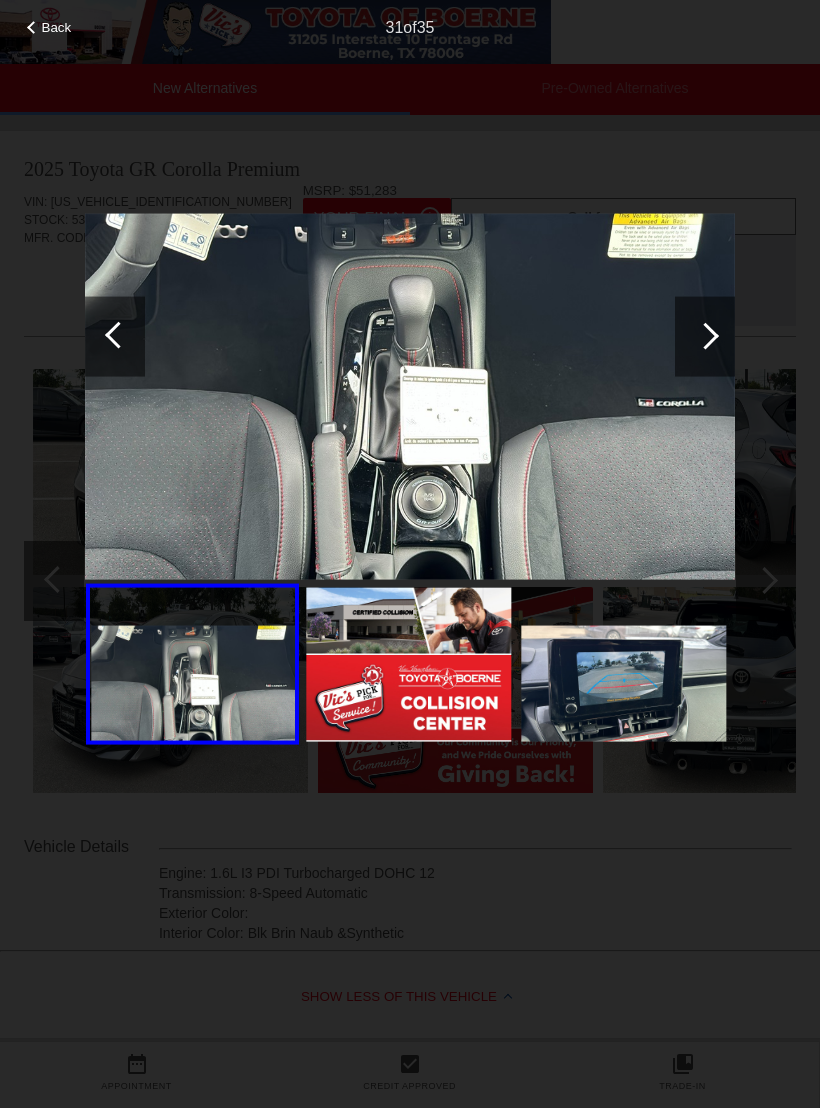 click at bounding box center [705, 336] 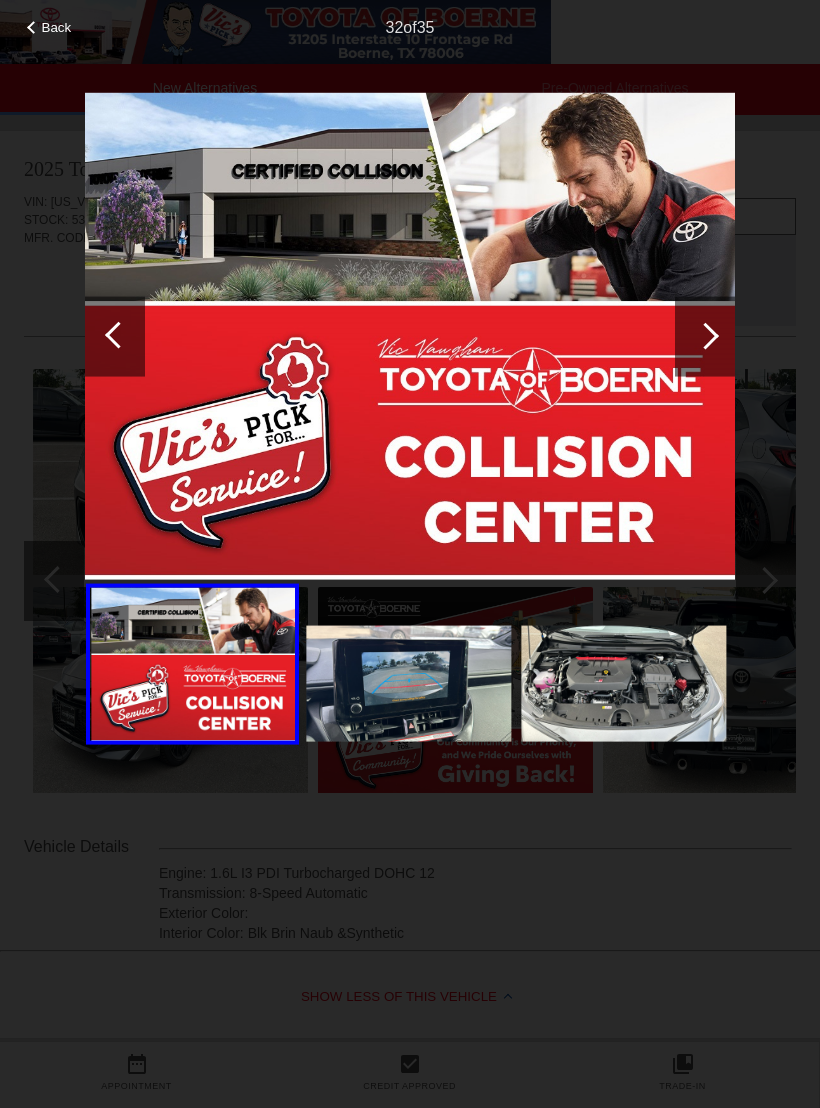 click at bounding box center [705, 336] 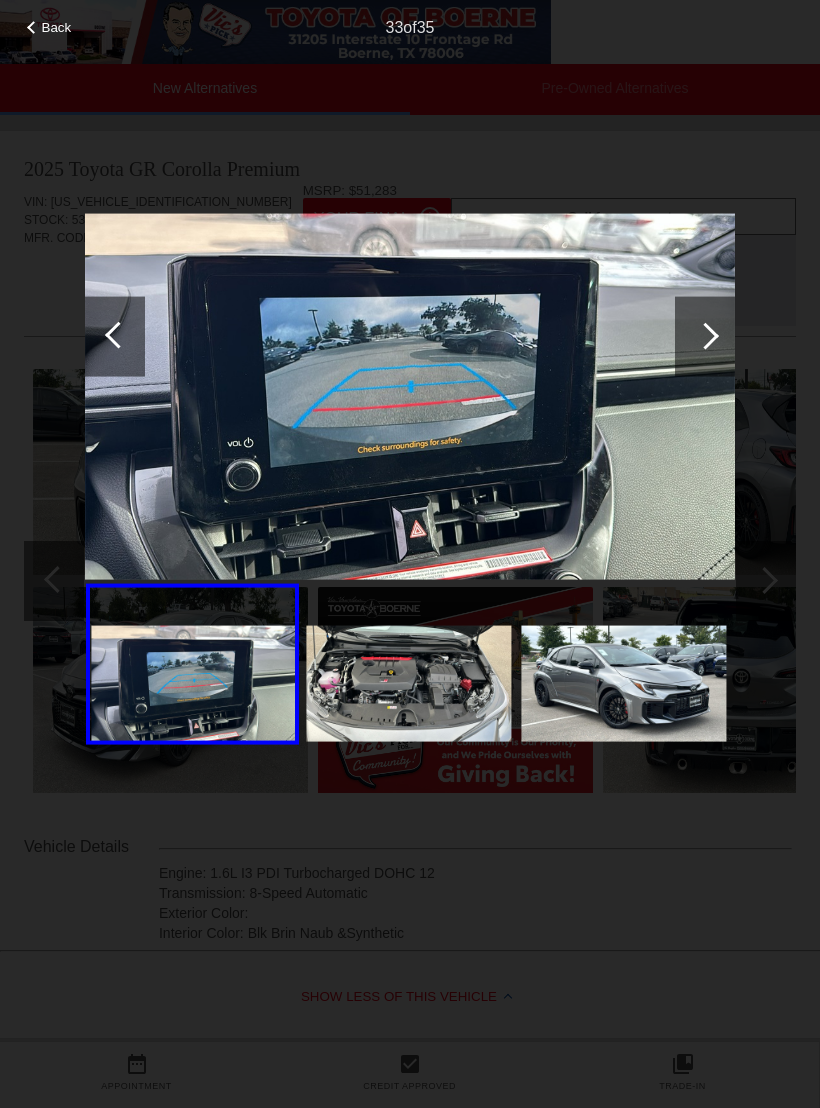 click at bounding box center (705, 336) 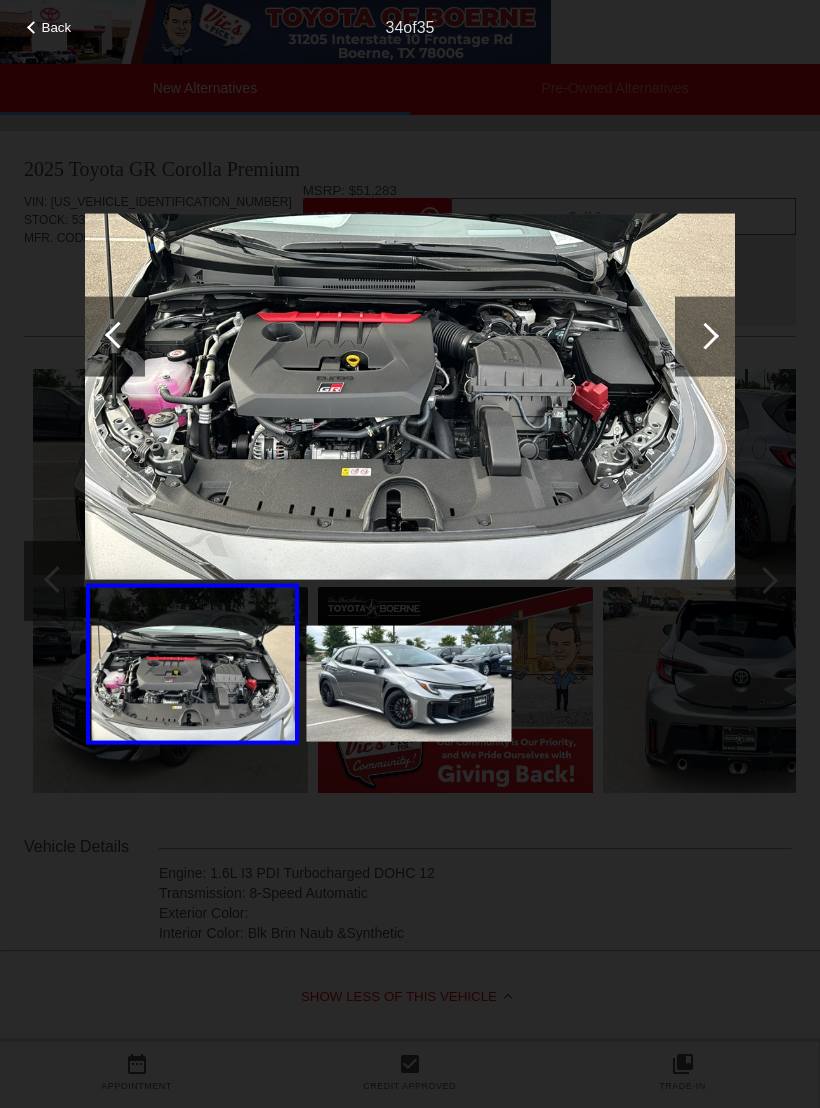 click at bounding box center (705, 336) 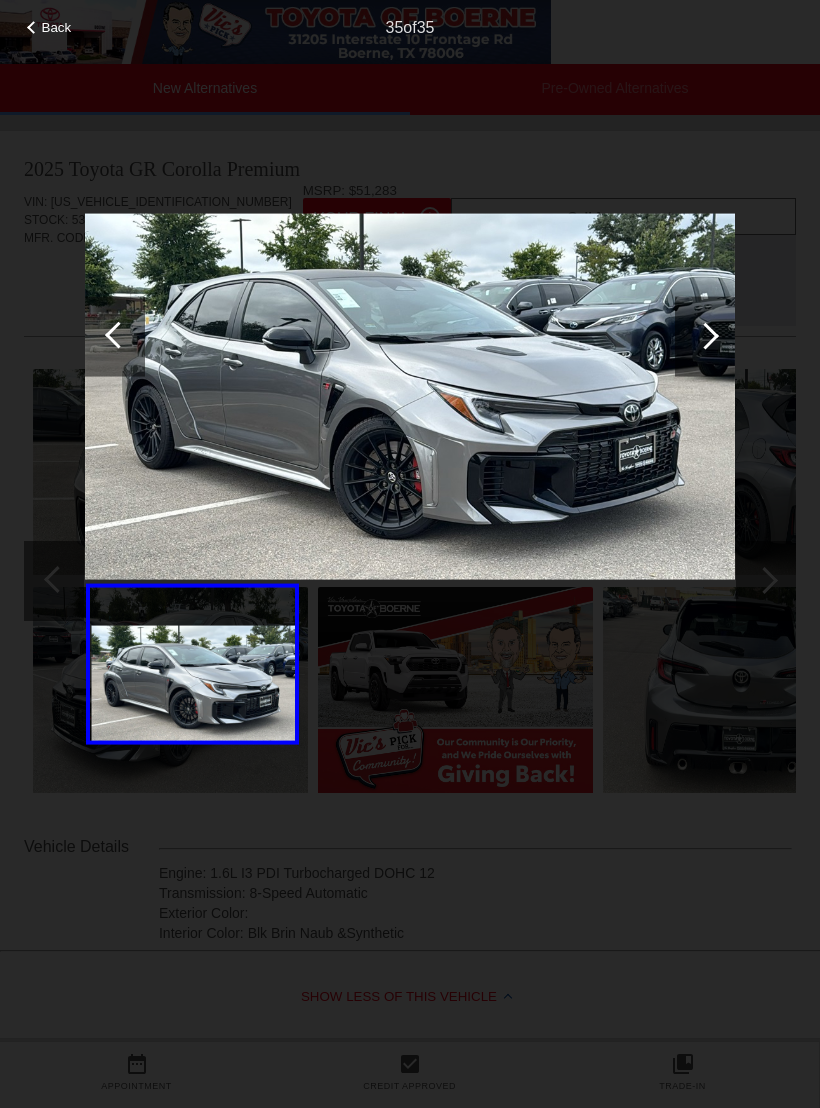 click at bounding box center [705, 336] 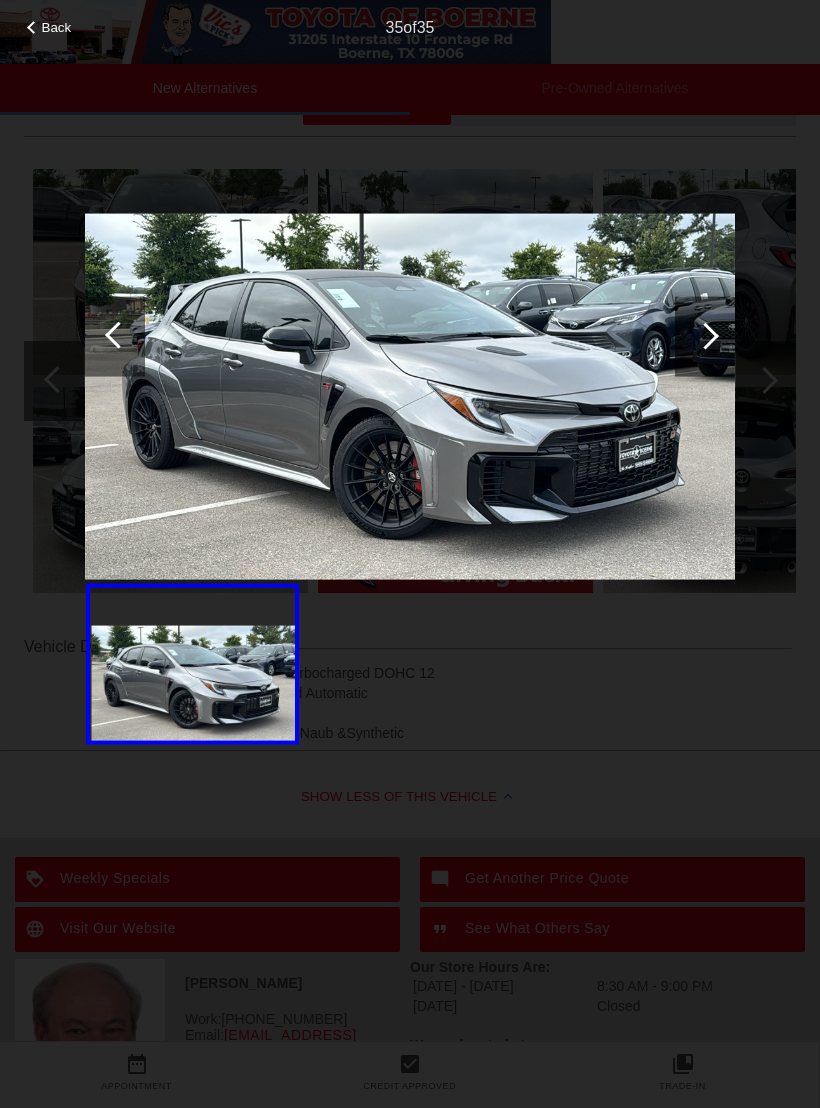 scroll, scrollTop: 199, scrollLeft: 2, axis: both 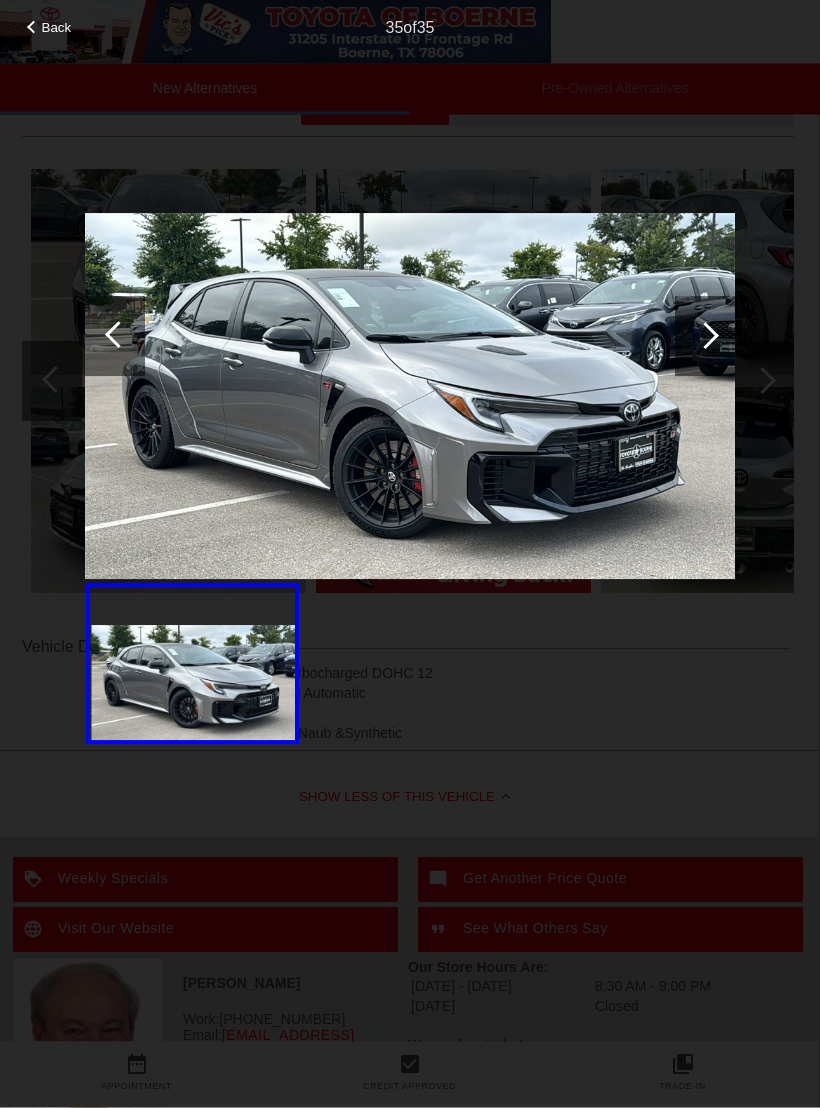 click at bounding box center (118, 334) 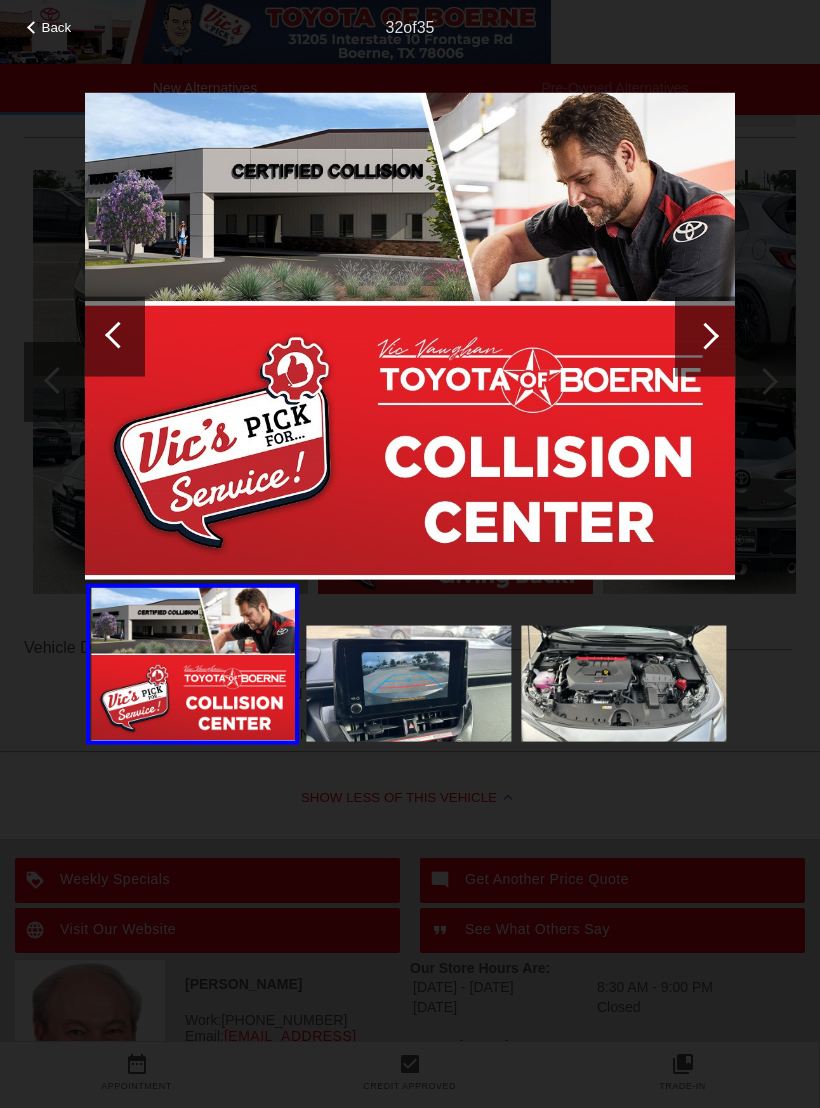 scroll, scrollTop: 198, scrollLeft: 0, axis: vertical 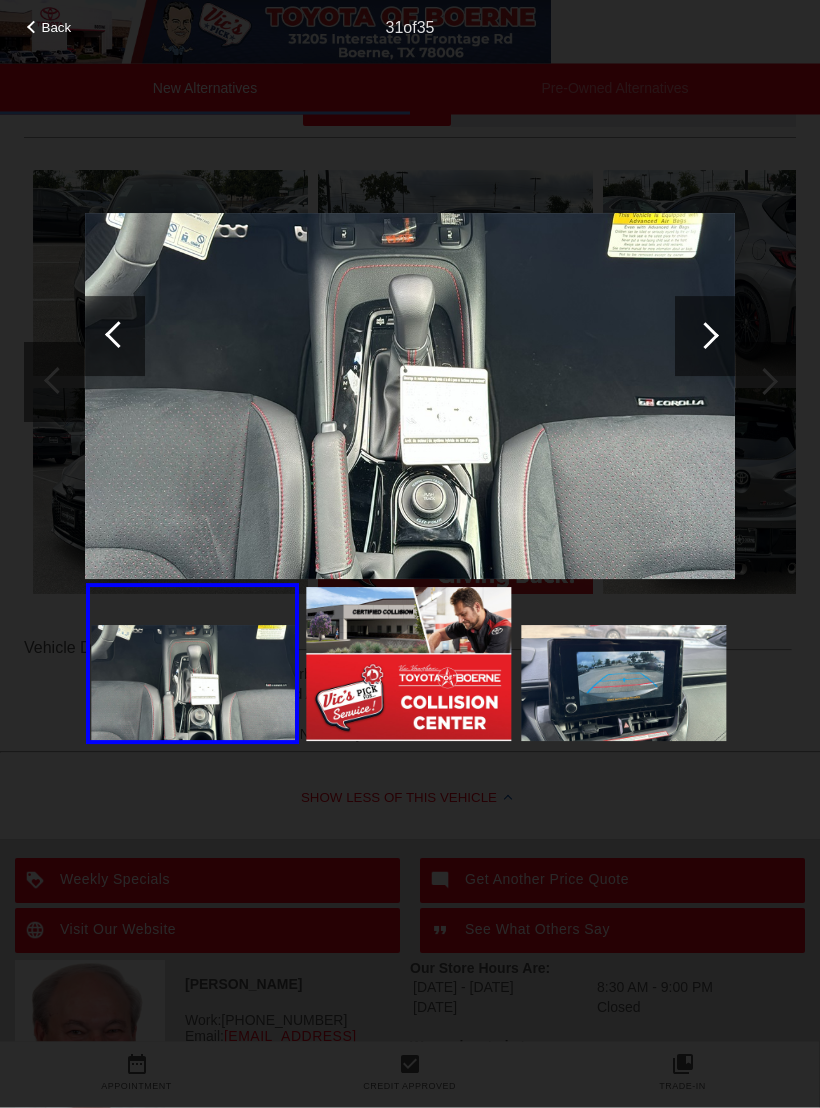 click at bounding box center [118, 334] 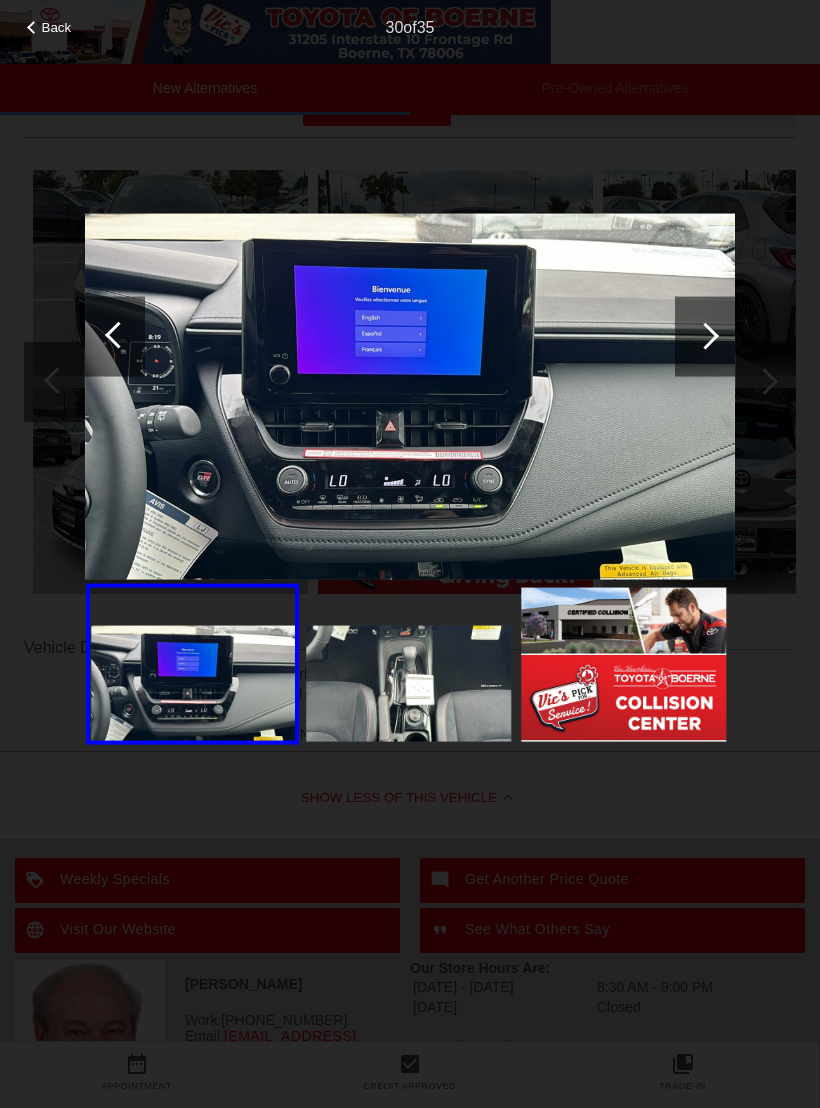 click at bounding box center (118, 334) 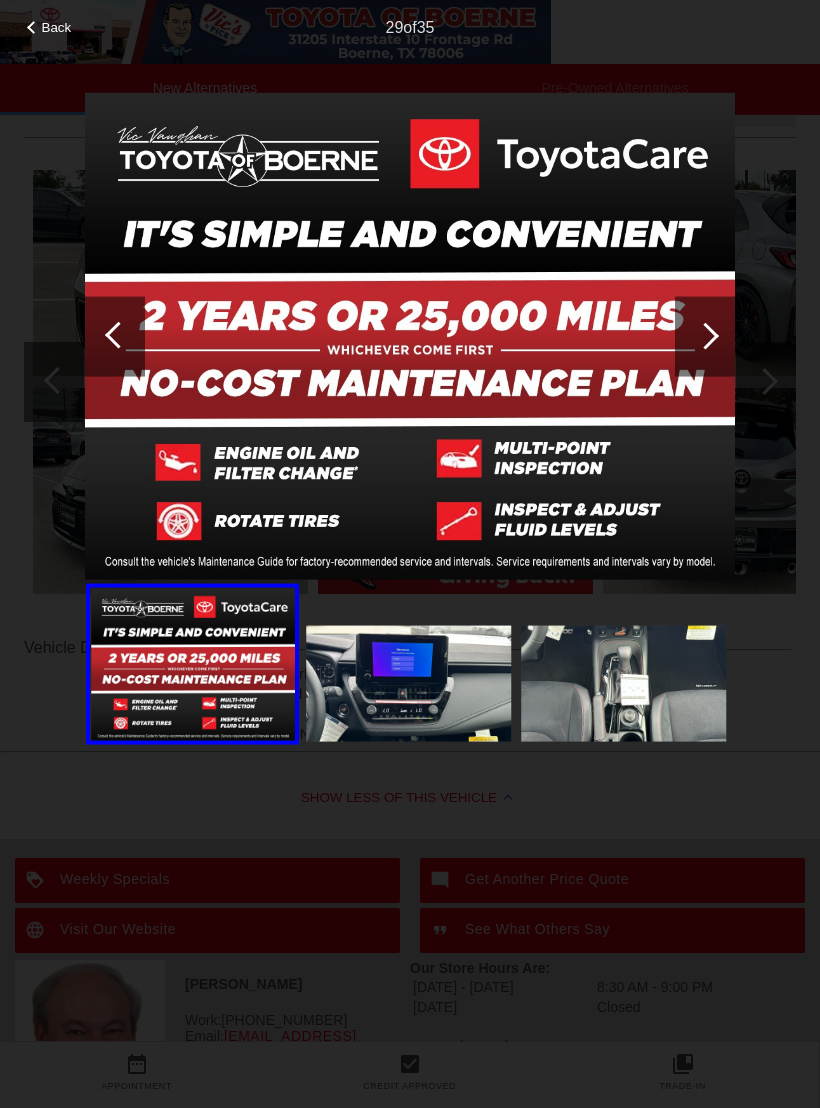 click at bounding box center [118, 334] 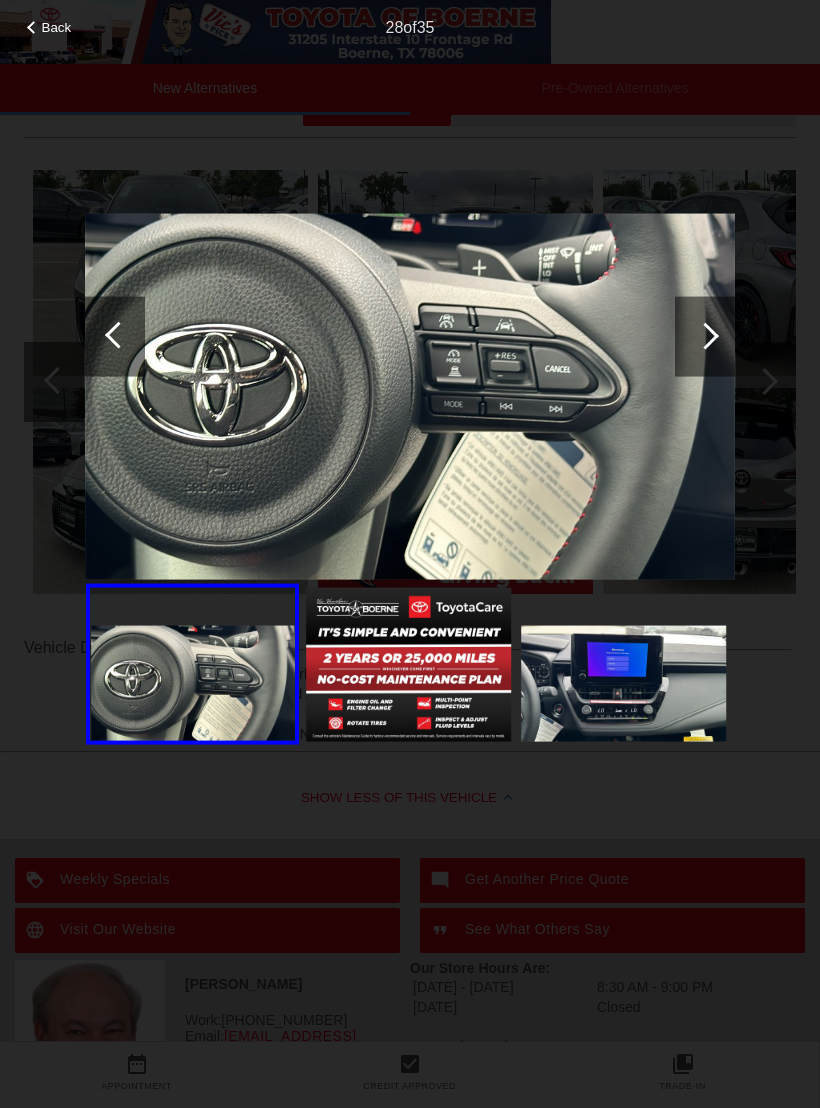 click at bounding box center (115, 336) 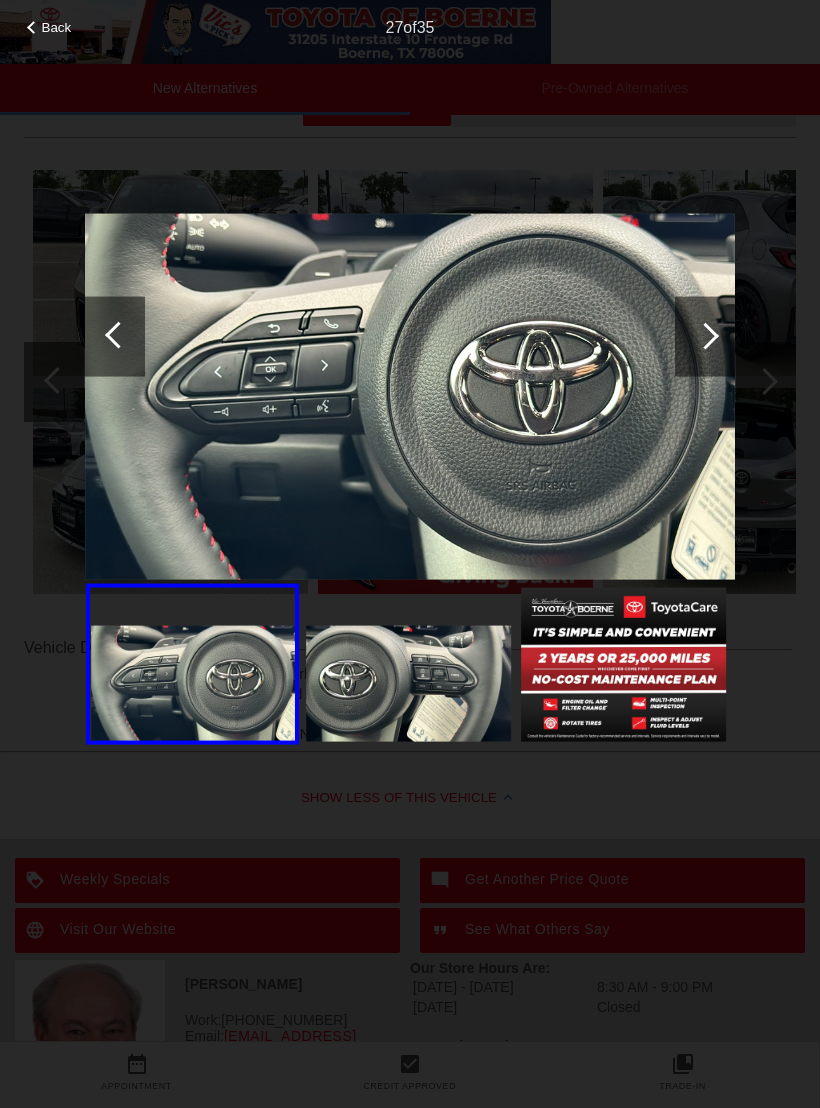 click at bounding box center [118, 334] 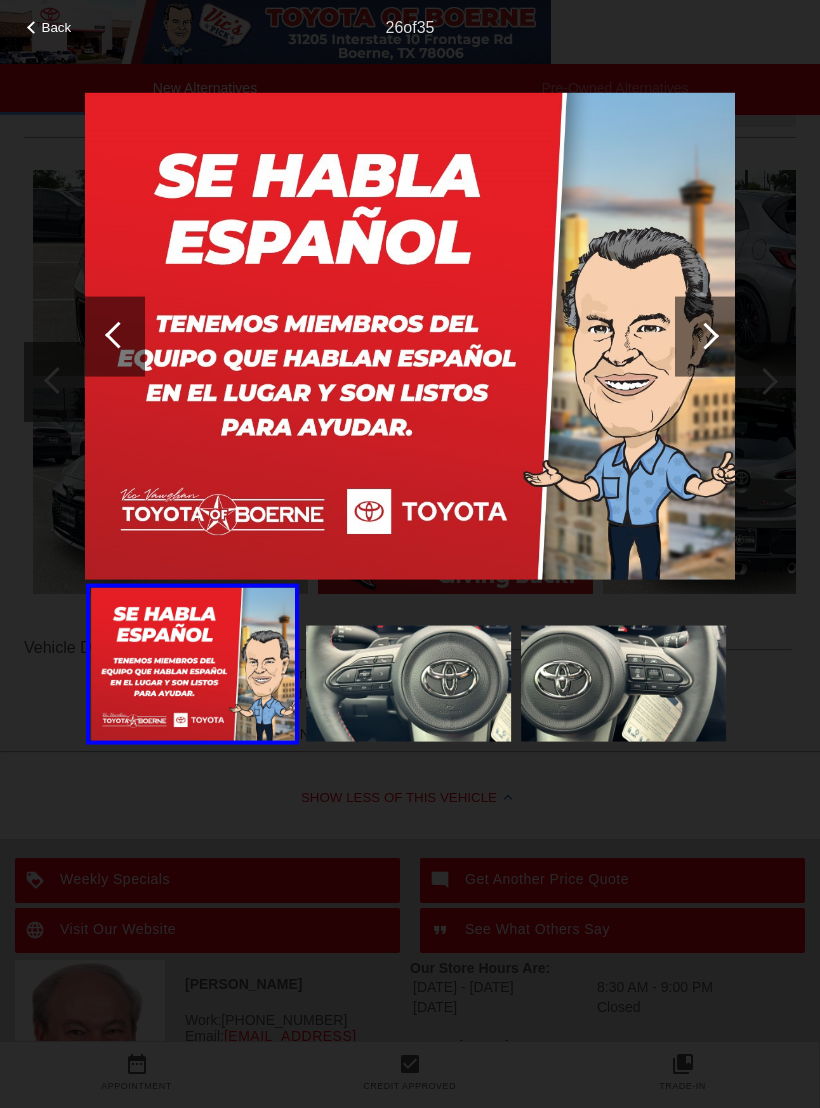 click at bounding box center [118, 334] 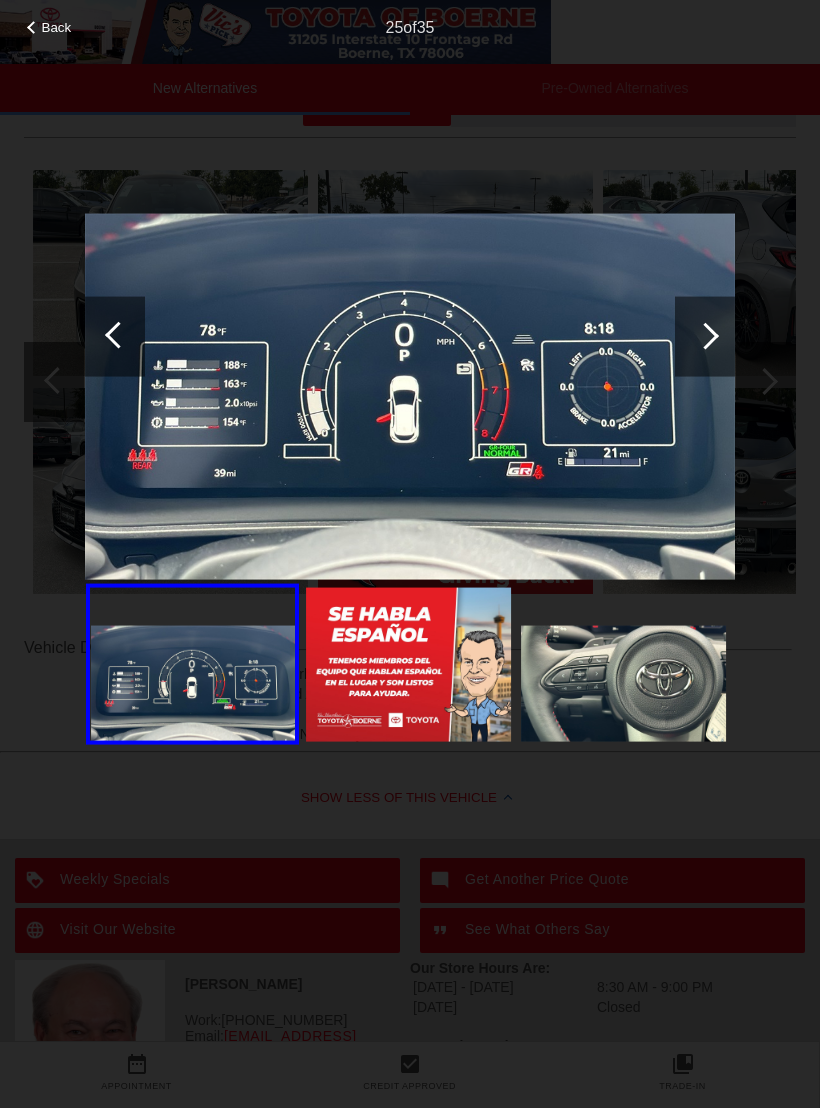 click at bounding box center [118, 334] 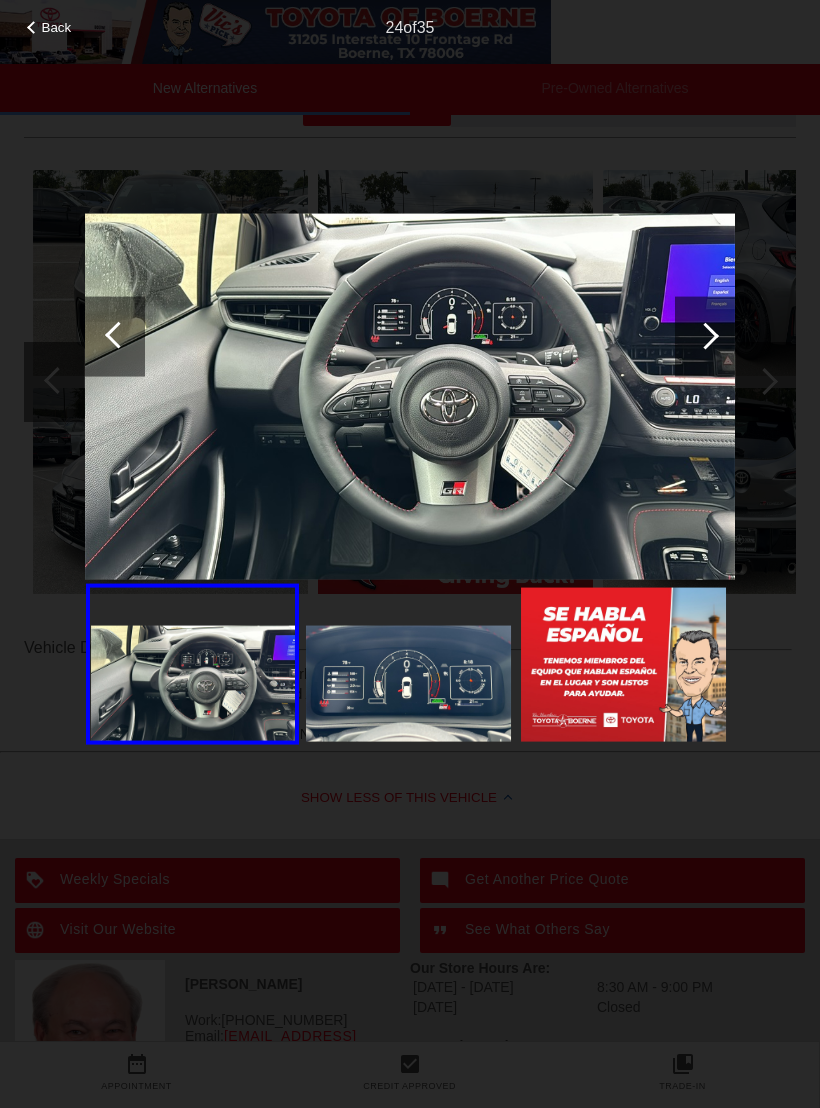 click at bounding box center [118, 334] 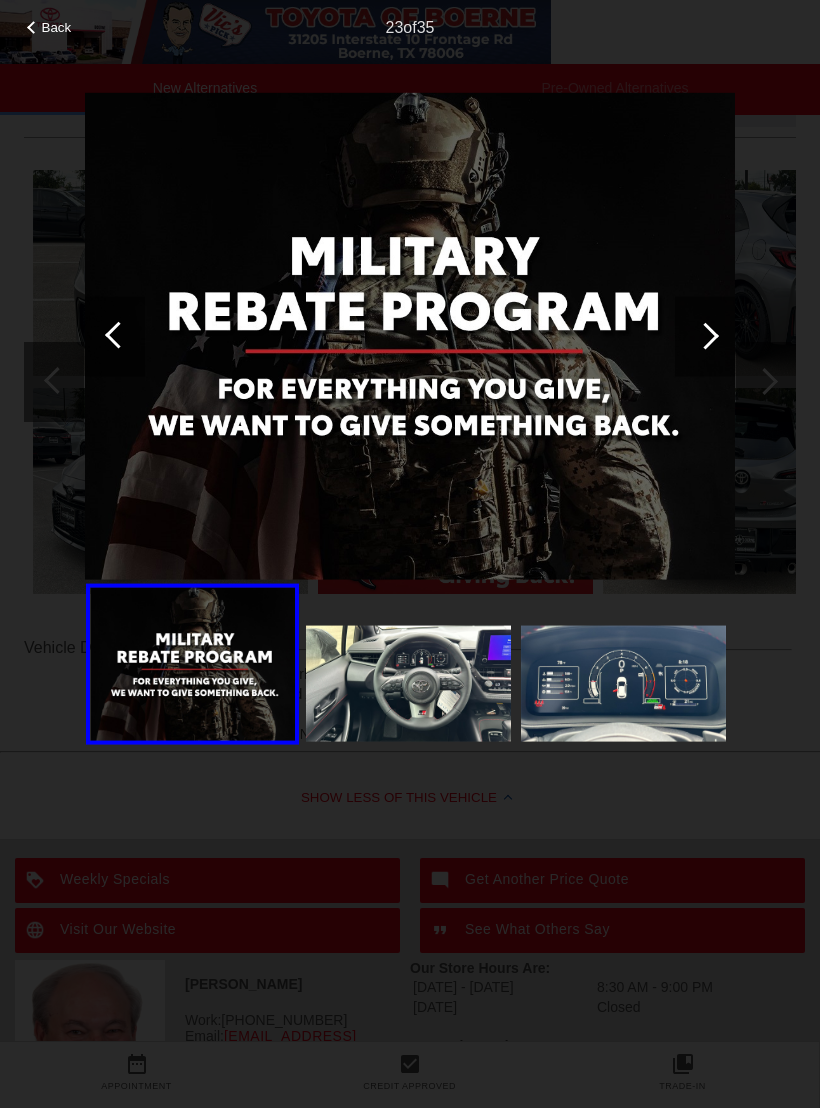 click at bounding box center [115, 336] 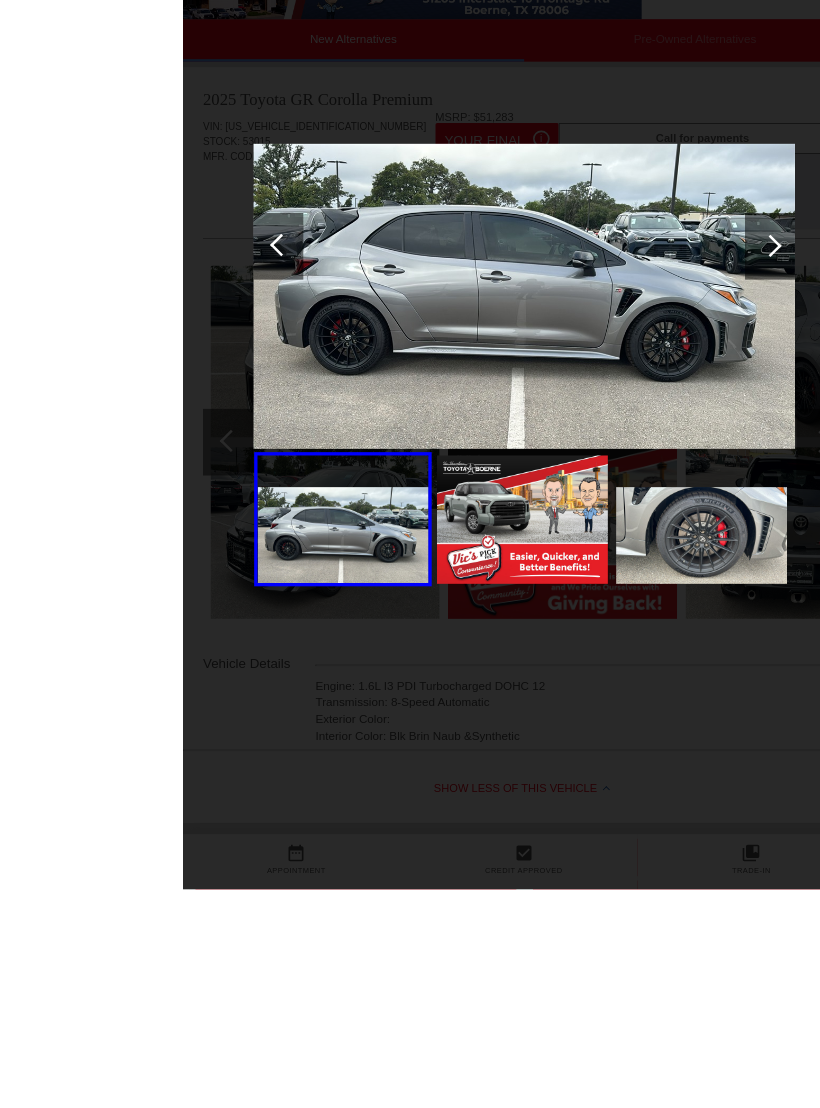 scroll, scrollTop: 184, scrollLeft: 0, axis: vertical 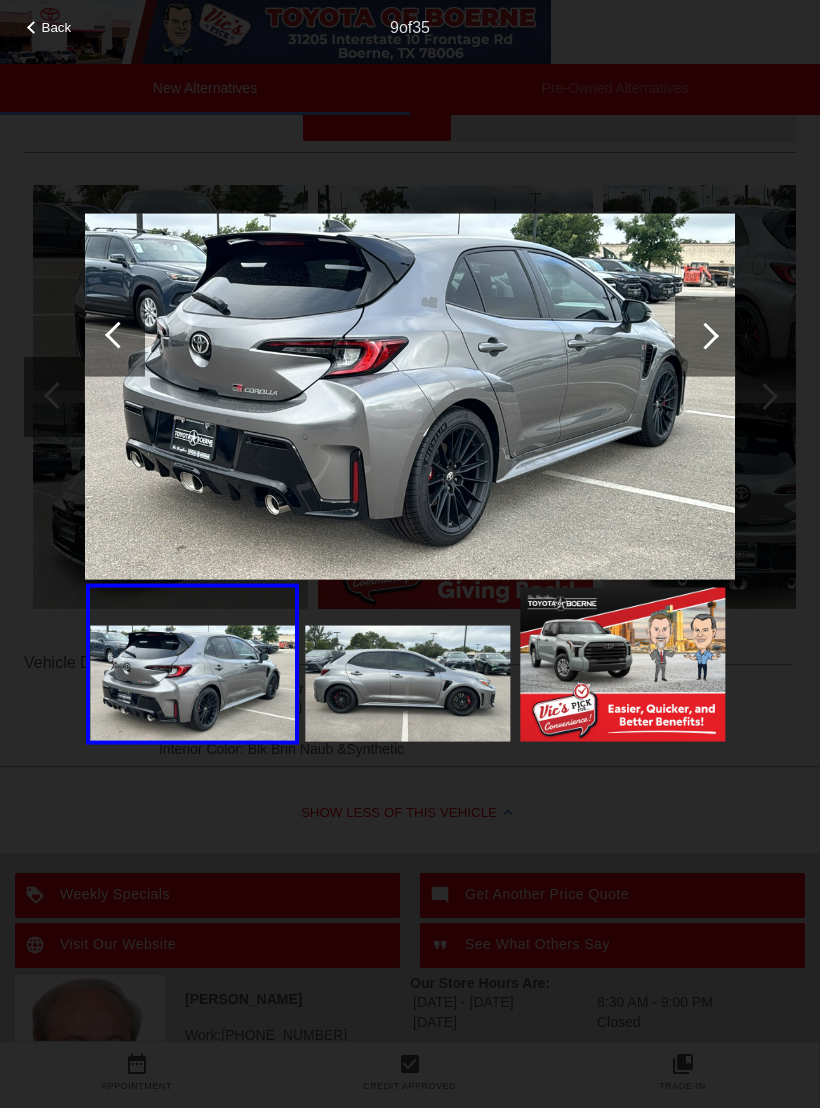 click at bounding box center (410, 397) 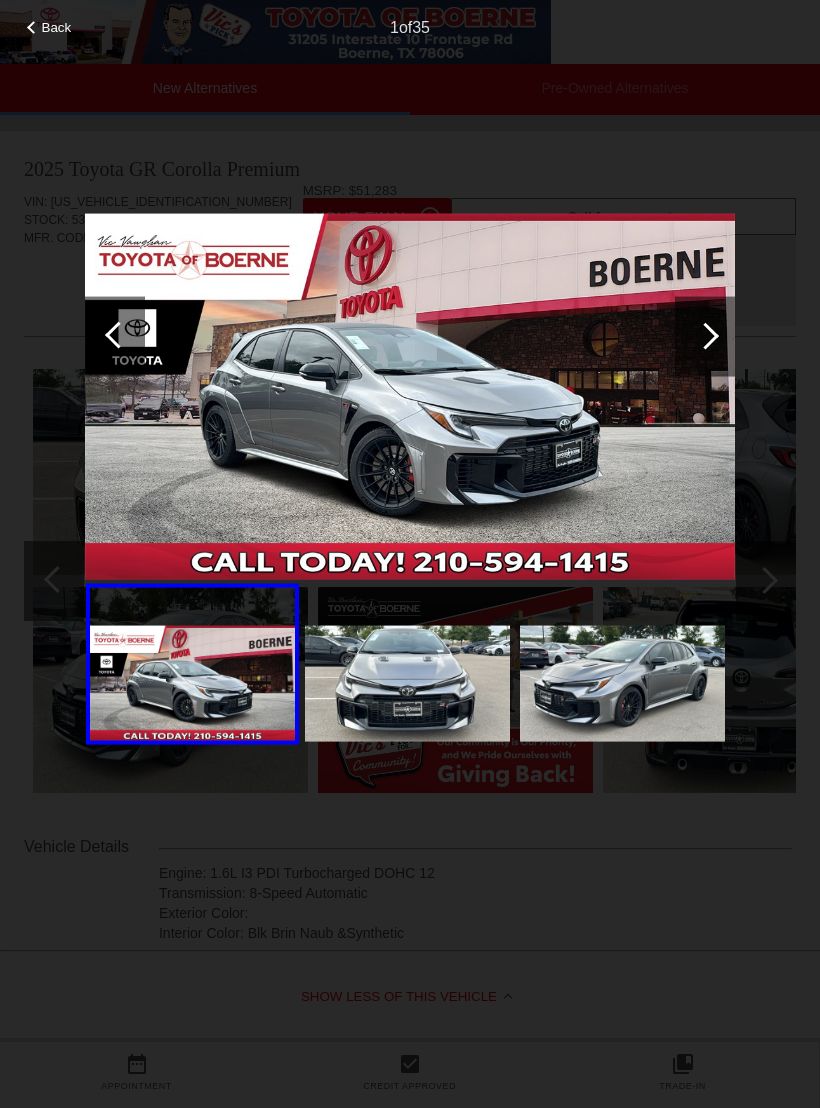 scroll, scrollTop: 0, scrollLeft: 2, axis: horizontal 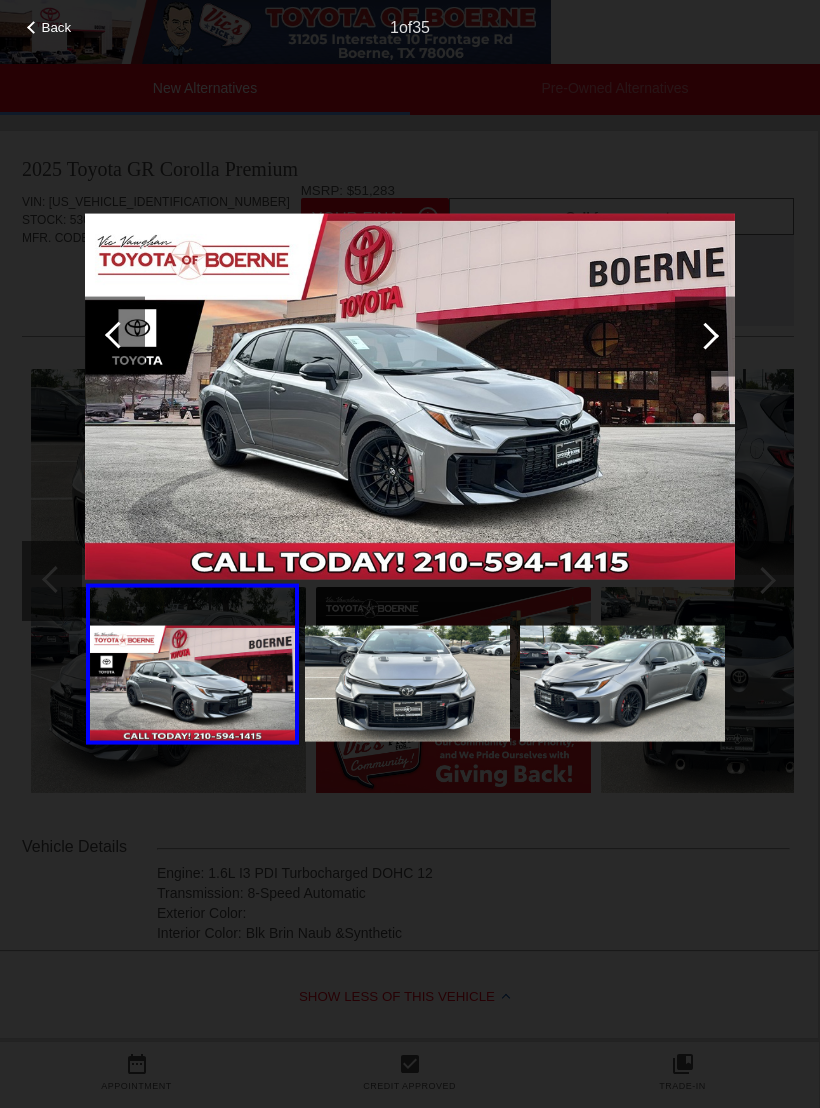 click at bounding box center [705, 335] 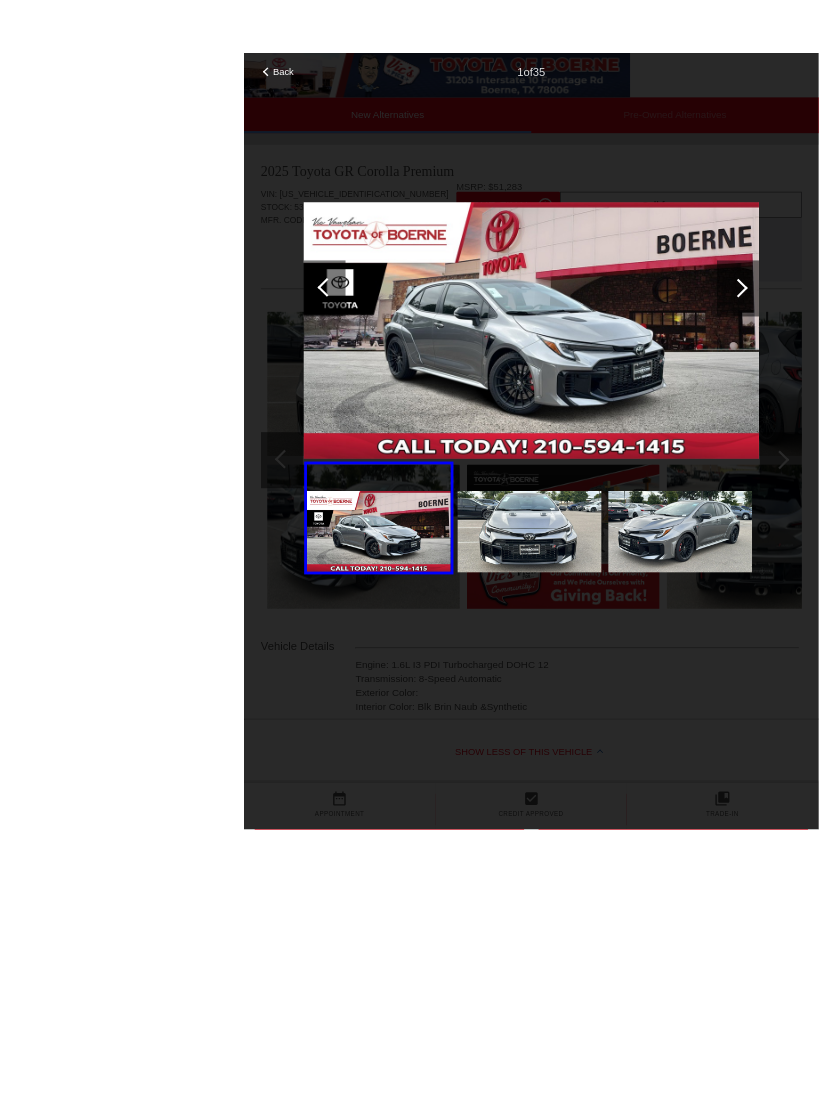 scroll, scrollTop: 157, scrollLeft: 0, axis: vertical 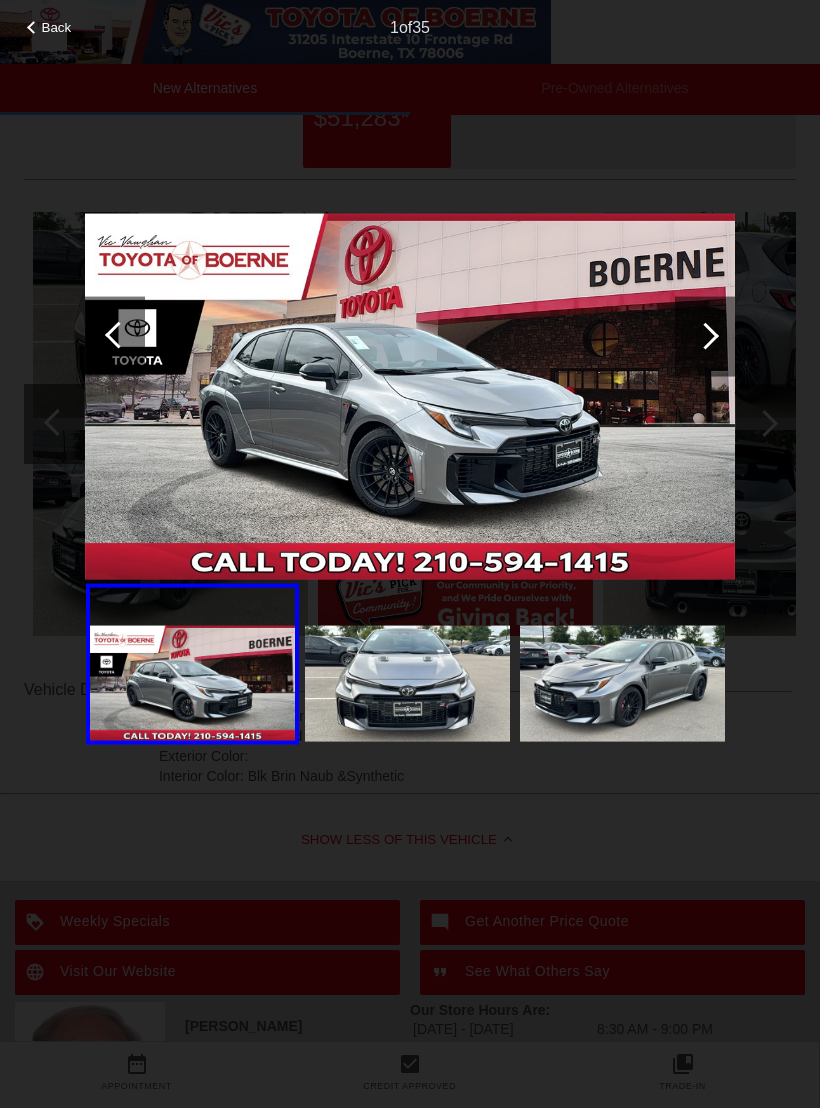 click at bounding box center (622, 683) 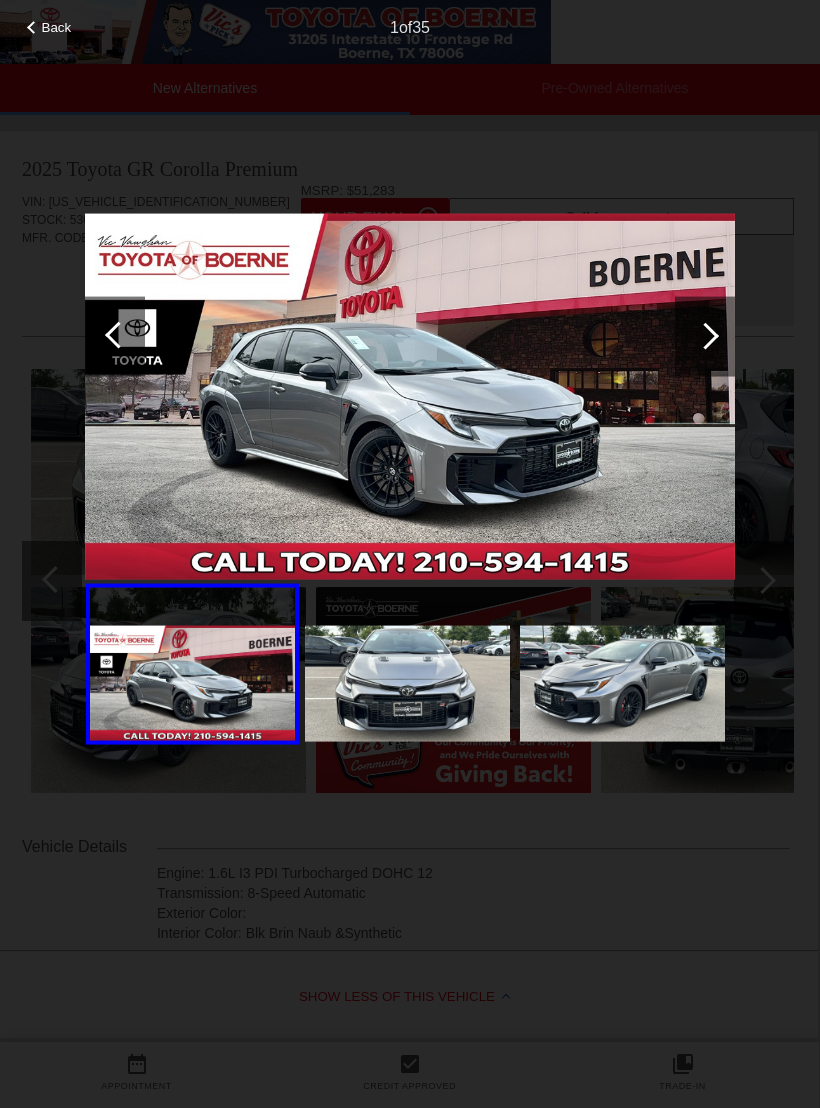 scroll, scrollTop: 0, scrollLeft: 0, axis: both 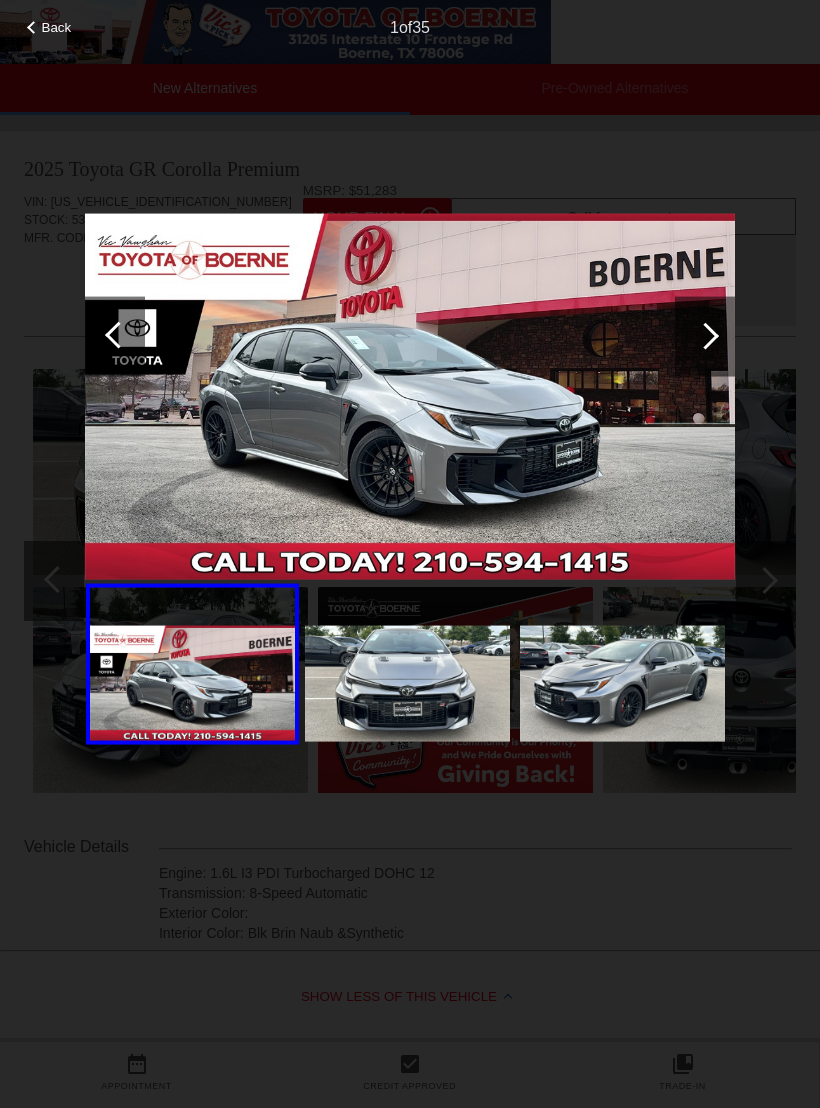 click on "Back" at bounding box center (57, 27) 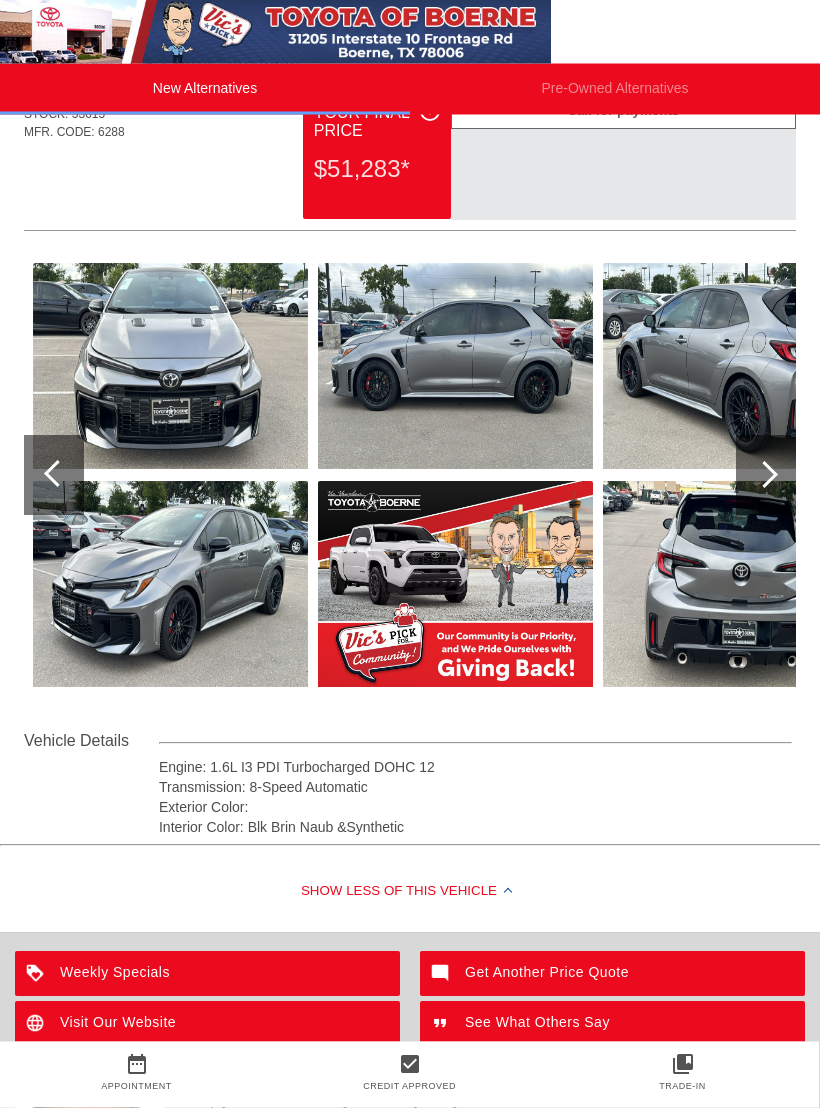 scroll, scrollTop: 0, scrollLeft: 0, axis: both 